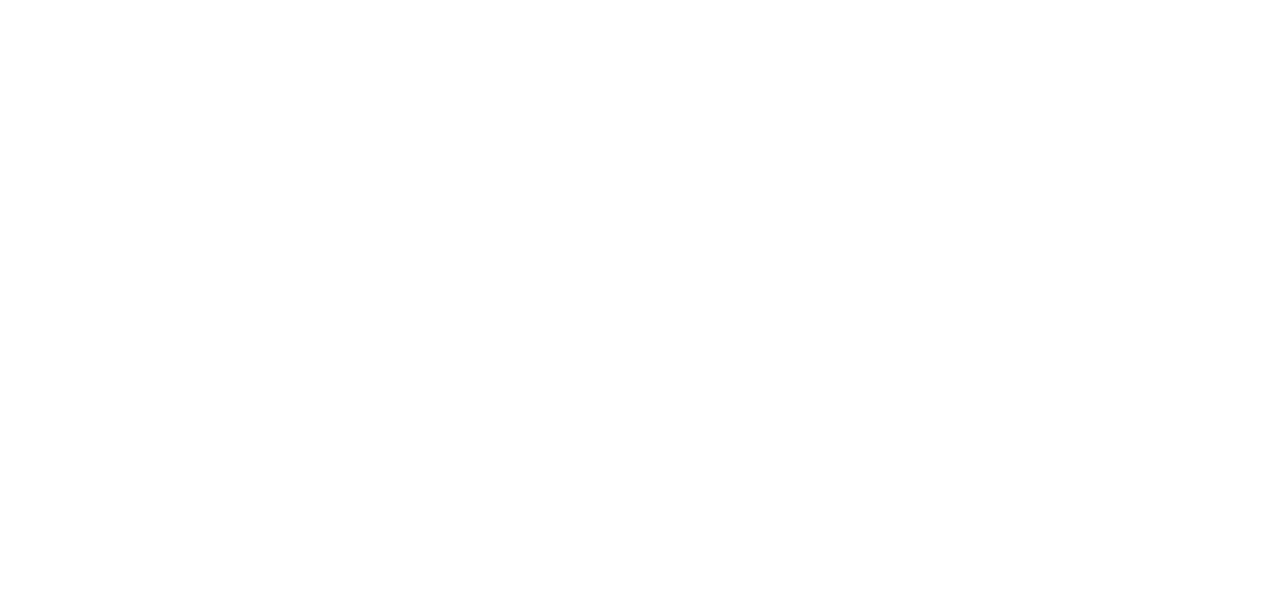 scroll, scrollTop: 0, scrollLeft: 0, axis: both 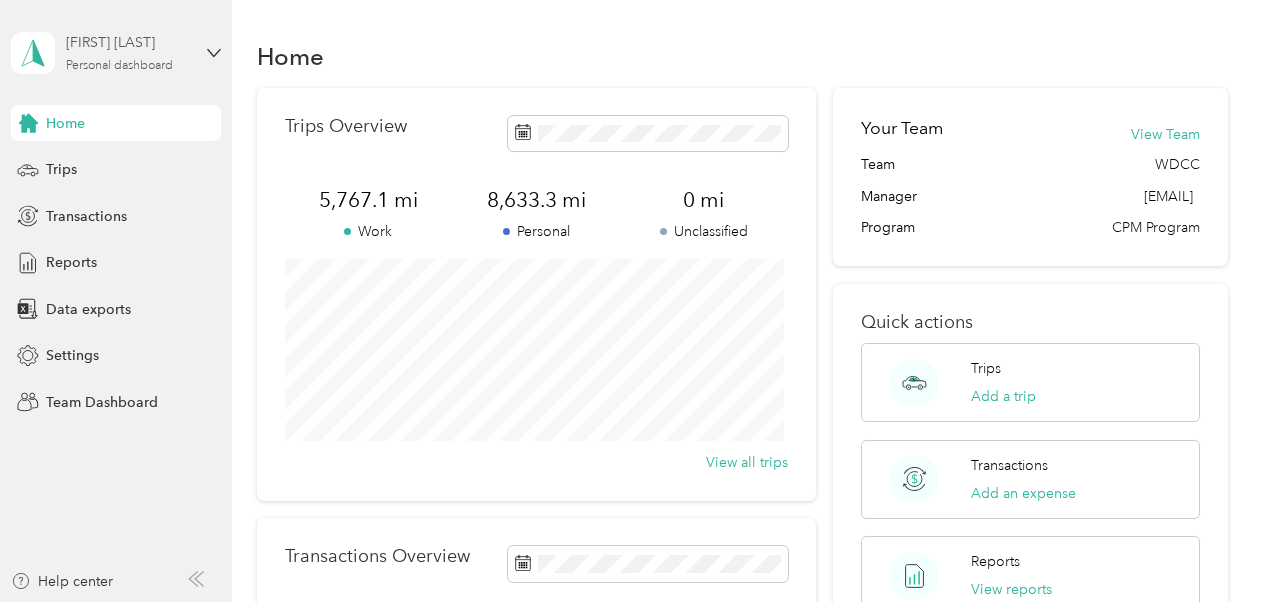 click on "[FIRST] [LAST] Personal dashboard" at bounding box center [128, 52] 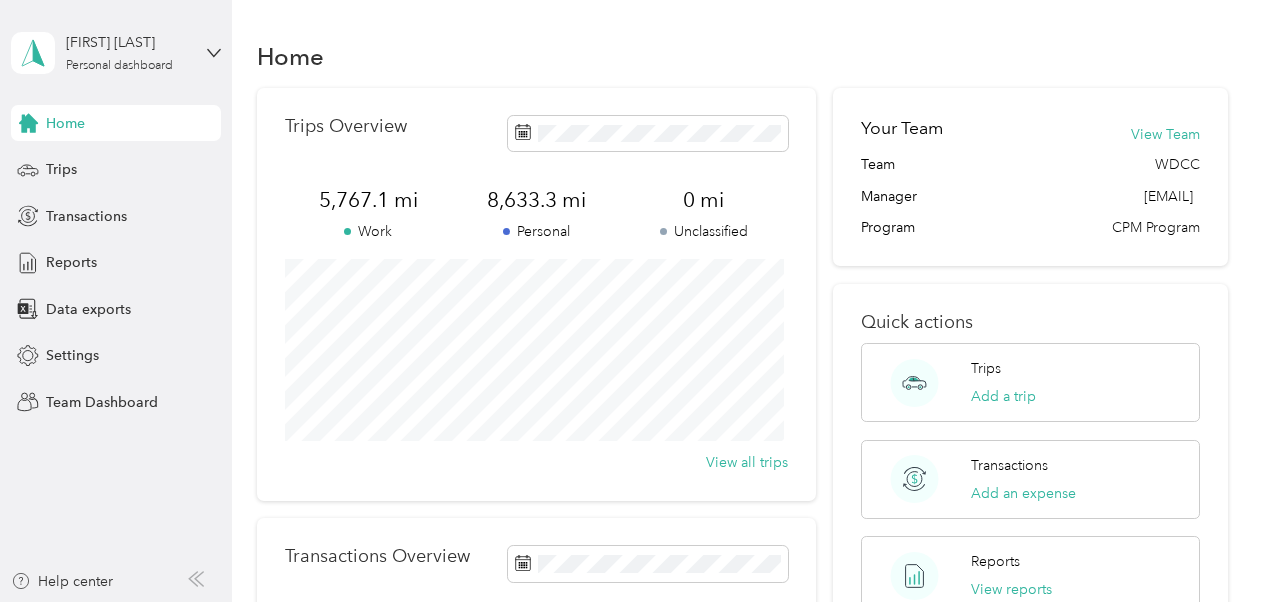 click on "Team dashboard" at bounding box center [163, 164] 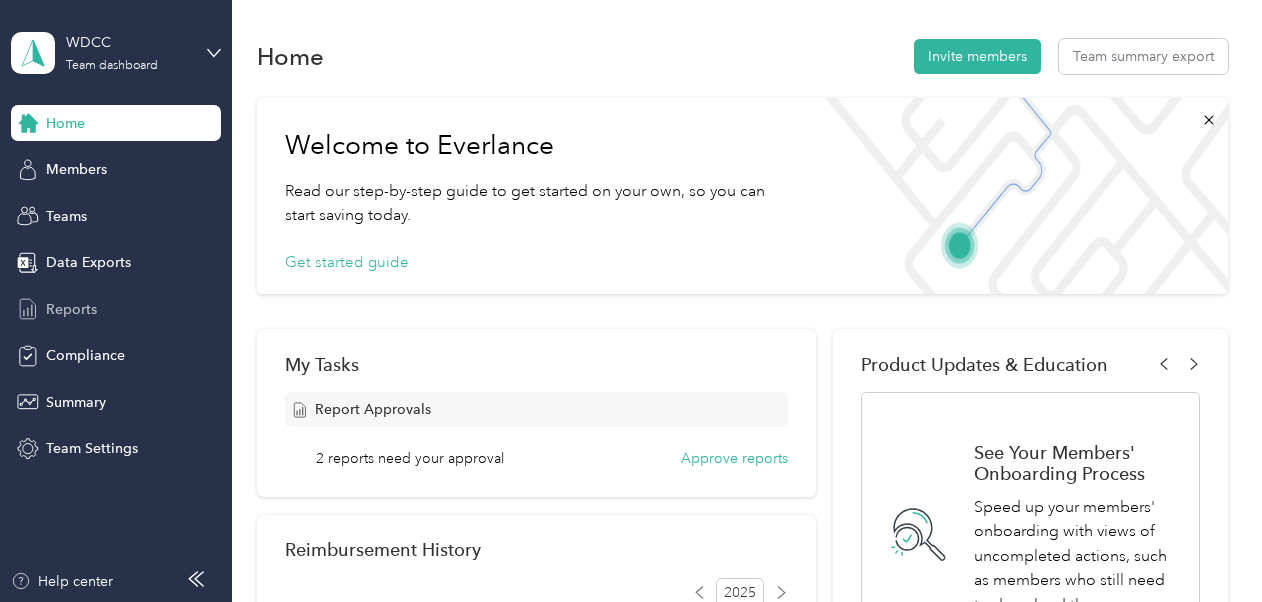 click on "Reports" at bounding box center (71, 309) 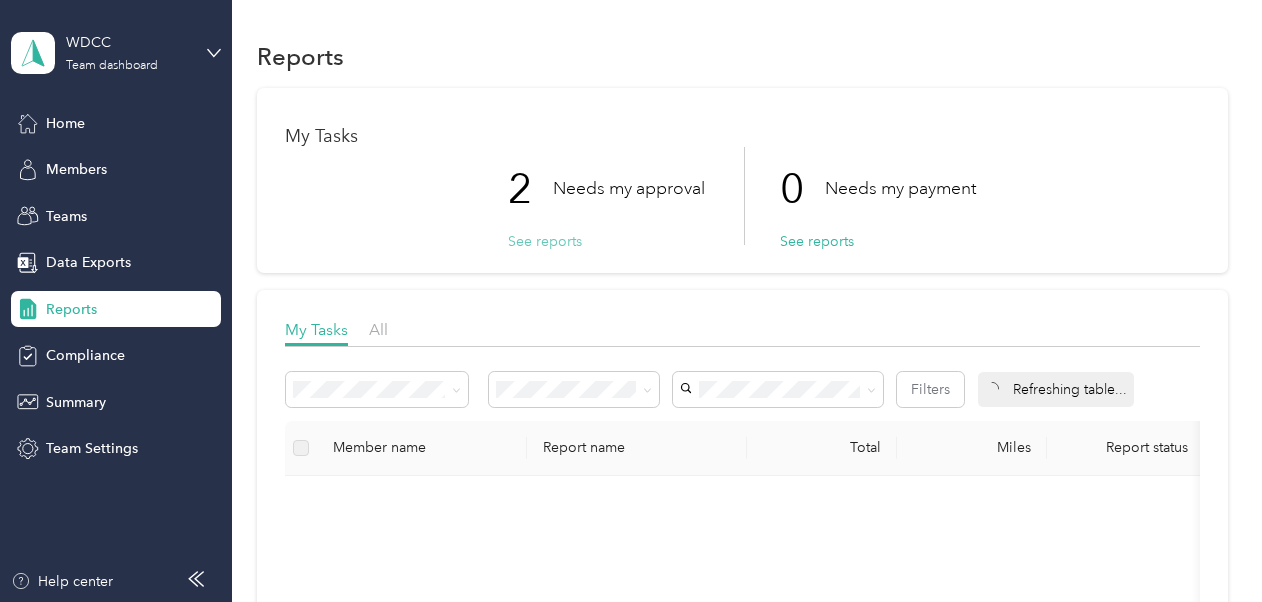 click on "See reports" at bounding box center [545, 241] 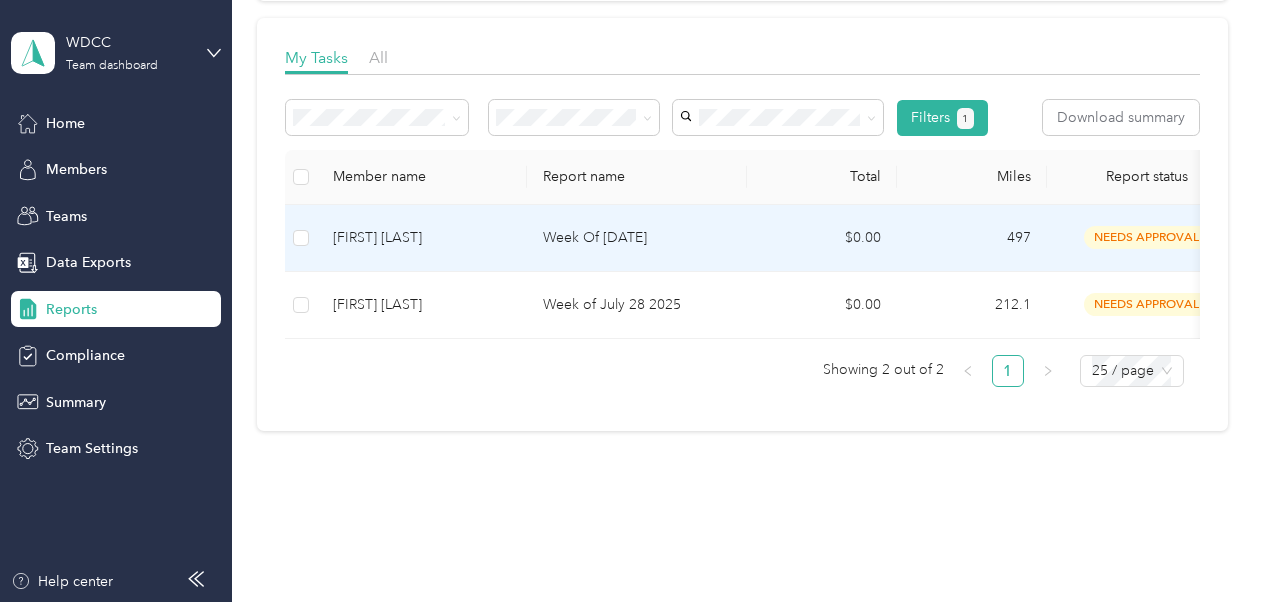 scroll, scrollTop: 300, scrollLeft: 0, axis: vertical 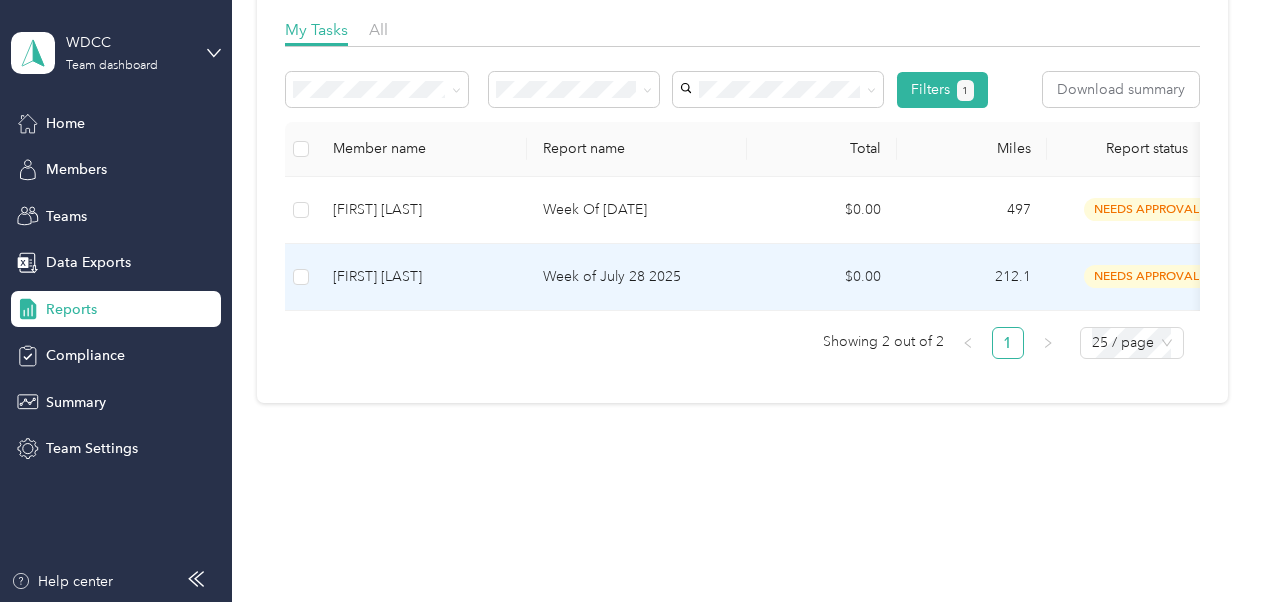 click on "Week of July 28 2025" at bounding box center [637, 277] 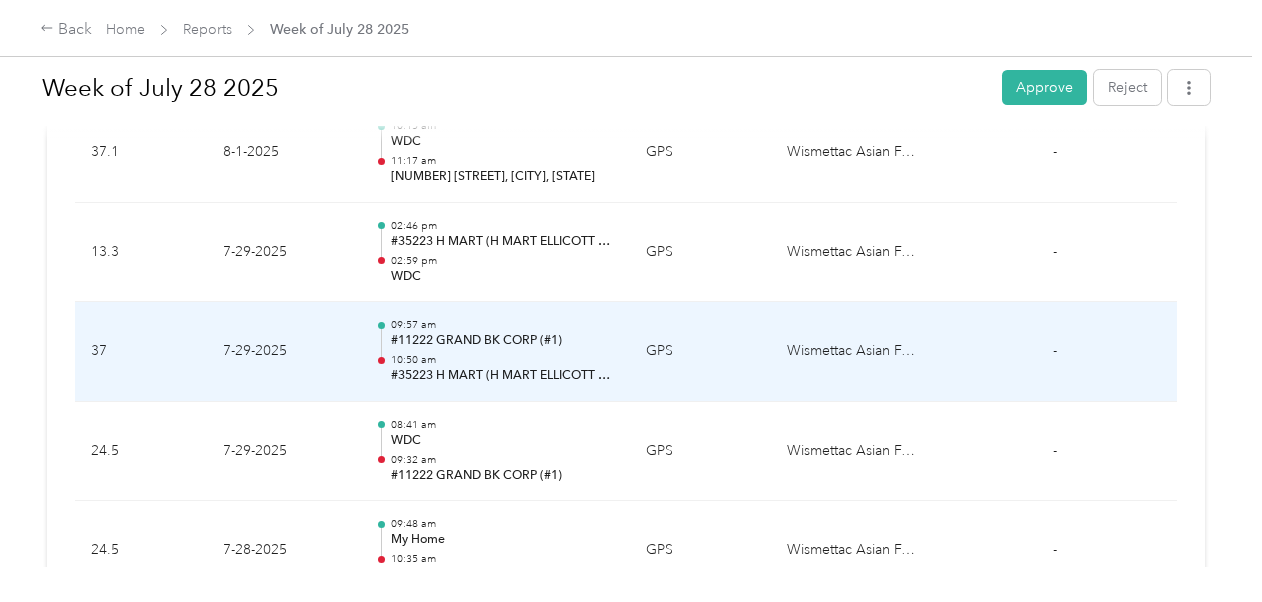 scroll, scrollTop: 800, scrollLeft: 0, axis: vertical 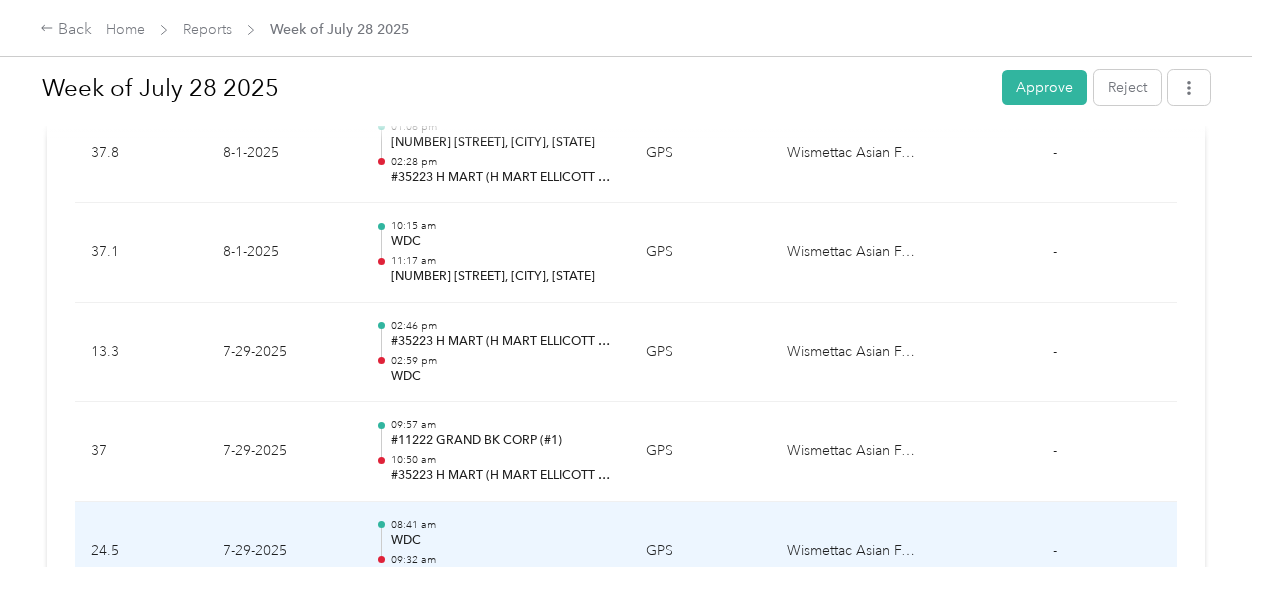 click on "08:41 am" at bounding box center [502, 525] 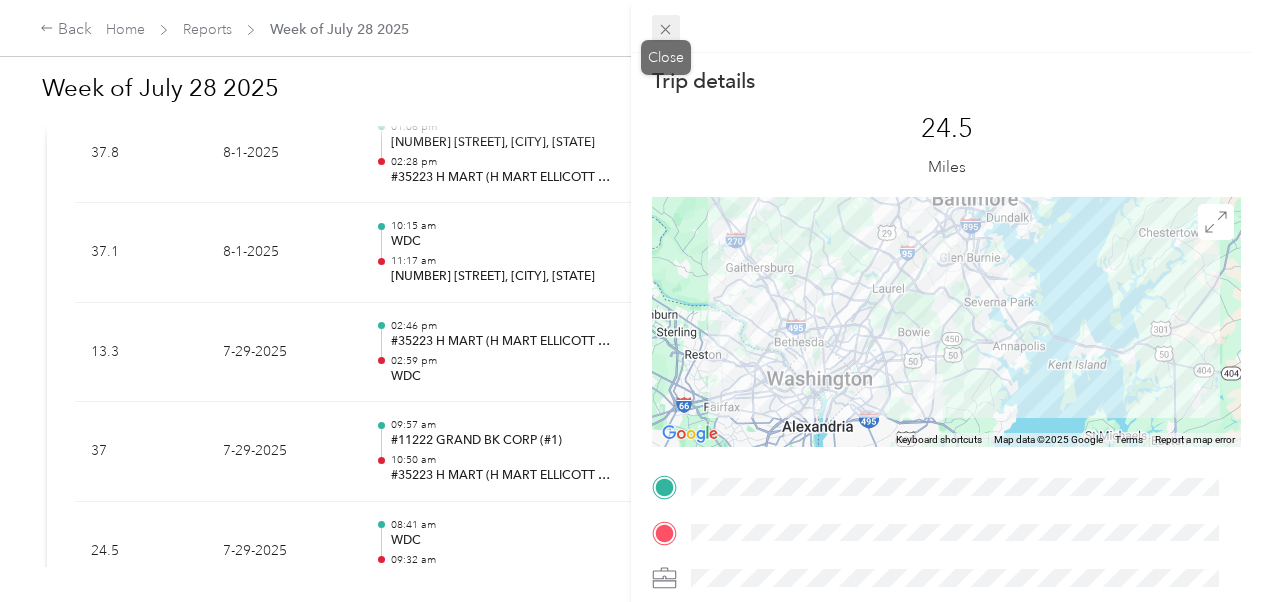 click 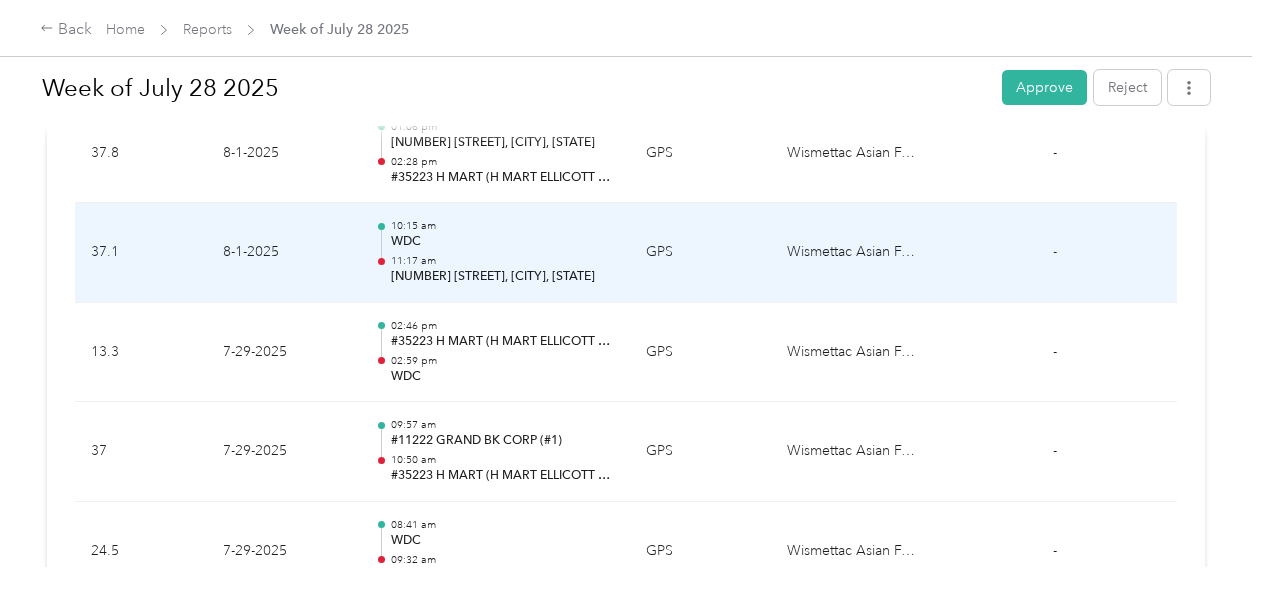 click on "[TIME] [CITY] [TIME] [NUMBER] [STREET], [CITY], [STATE]" at bounding box center (502, 252) 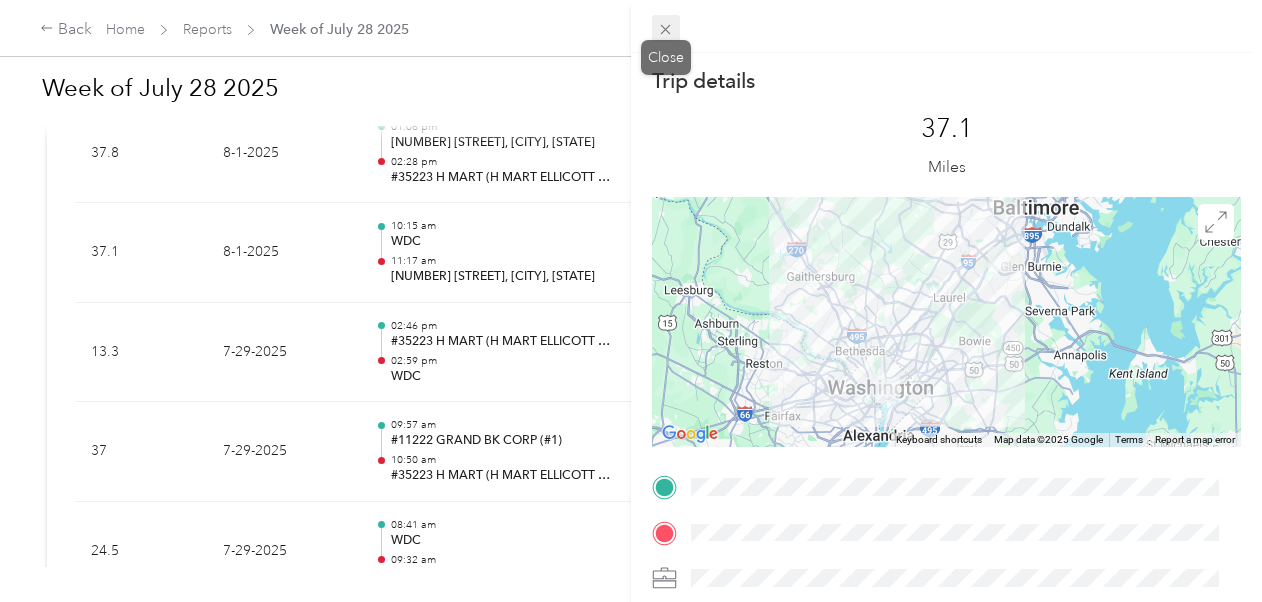 click at bounding box center (666, 29) 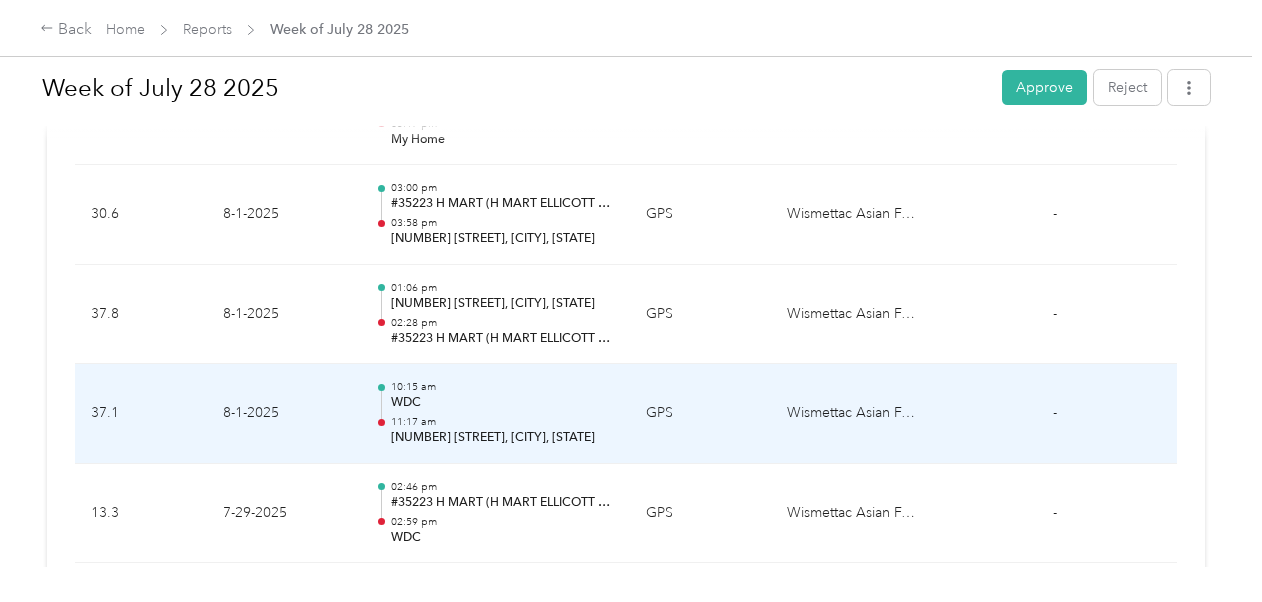 scroll, scrollTop: 600, scrollLeft: 0, axis: vertical 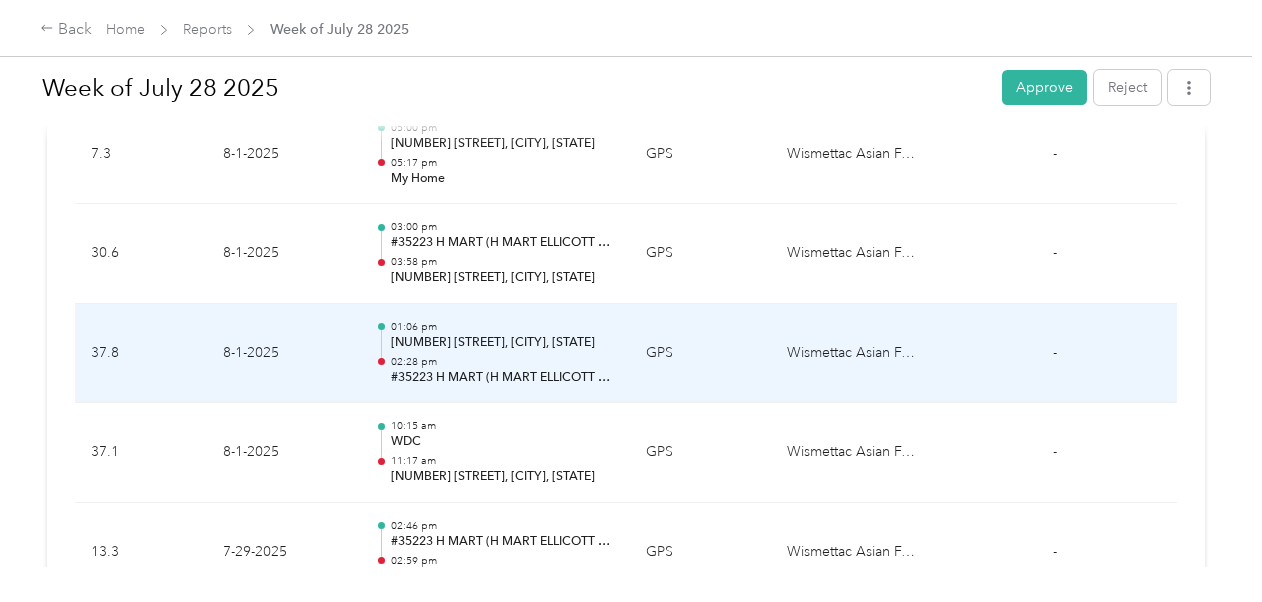 click on "#35223 H MART (H MART ELLICOTT CITY LLC)" at bounding box center [502, 378] 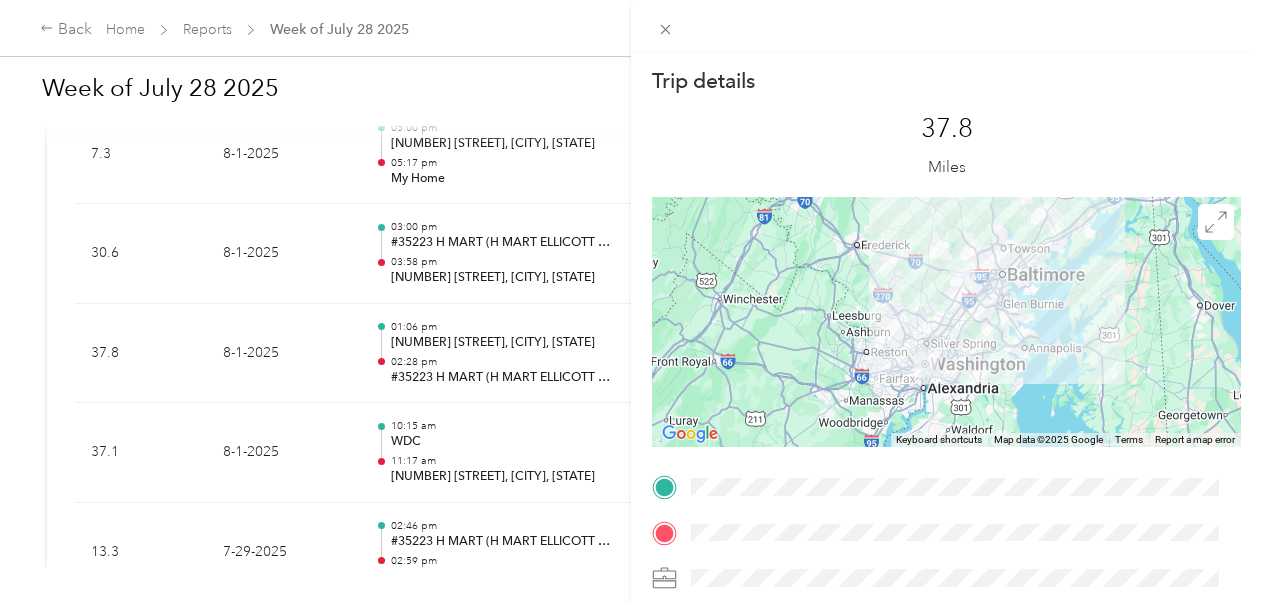 click on "Trip details This trip cannot be edited because it is either under review, approved, or paid. Contact your Team Manager to edit it. 37.8 Miles ← Move left → Move right ↑ Move up ↓ Move down + Zoom in - Zoom out Home Jump left by 75% End Jump right by 75% Page Up Jump up by 75% Page Down Jump down by 75% Keyboard shortcuts Map Data Map data ©2025 Google Map data ©2025 Google 20 km  Click to toggle between metric and imperial units Terms Report a map error TO" at bounding box center [631, 301] 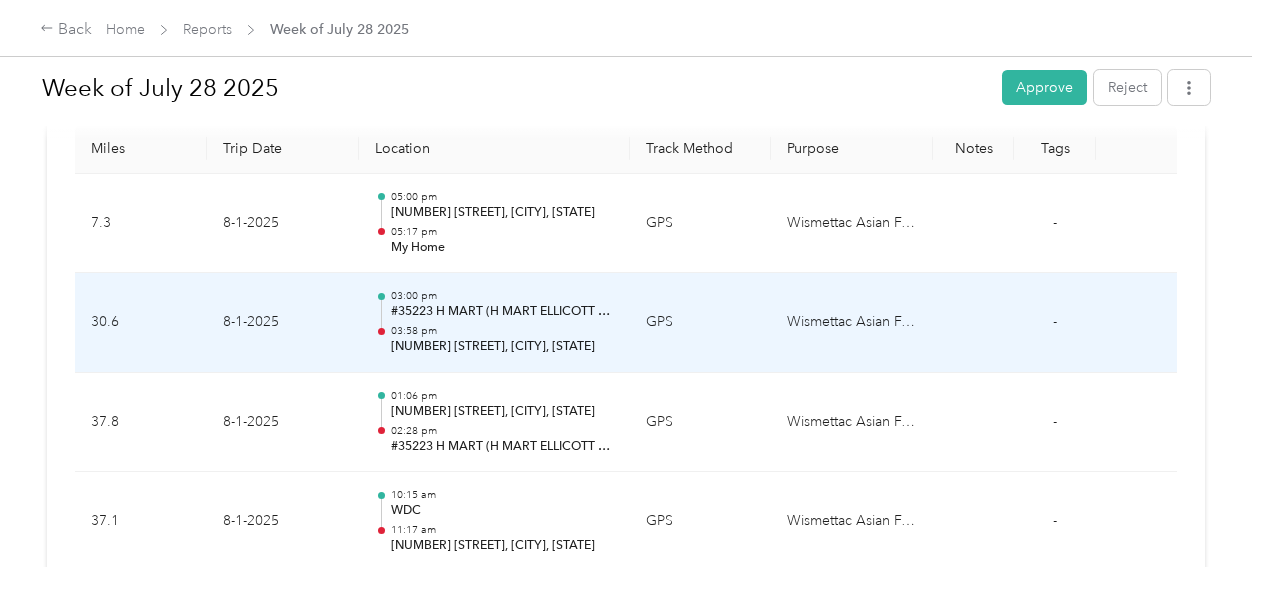 scroll, scrollTop: 500, scrollLeft: 0, axis: vertical 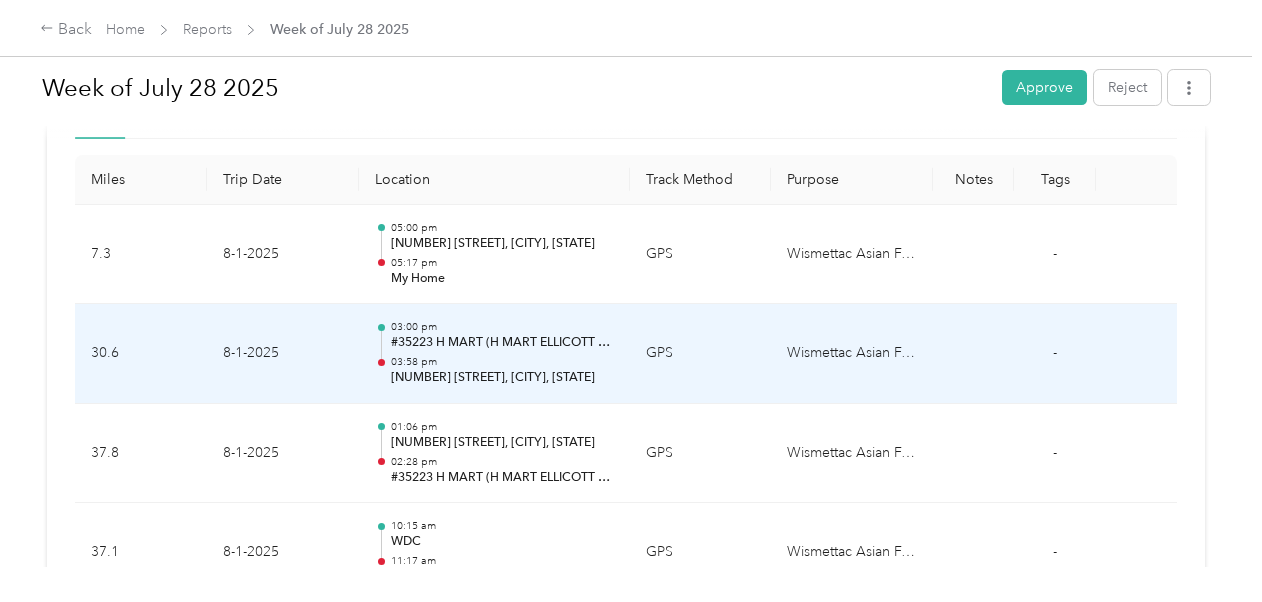 click on "#35223 H MART (H MART ELLICOTT CITY LLC)" at bounding box center (502, 343) 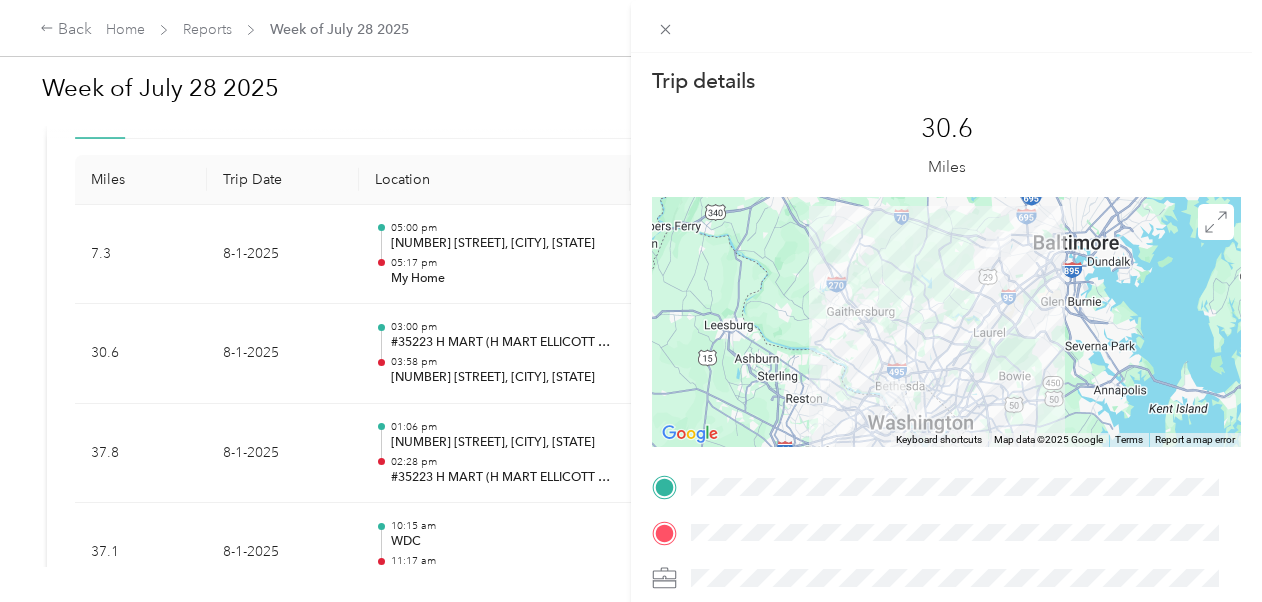 click on "Trip details This trip cannot be edited because it is either under review, approved, or paid. Contact your Team Manager to edit it. 30.6 Miles ← Move left → Move right ↑ Move up ↓ Move down + Zoom in - Zoom out Home Jump left by 75% End Jump right by 75% Page Up Jump up by 75% Page Down Jump down by 75% Keyboard shortcuts Map Data Map data ©2025 Google Map data ©2025 Google 10 km  Click to toggle between metric and imperial units Terms Report a map error TO" at bounding box center [631, 301] 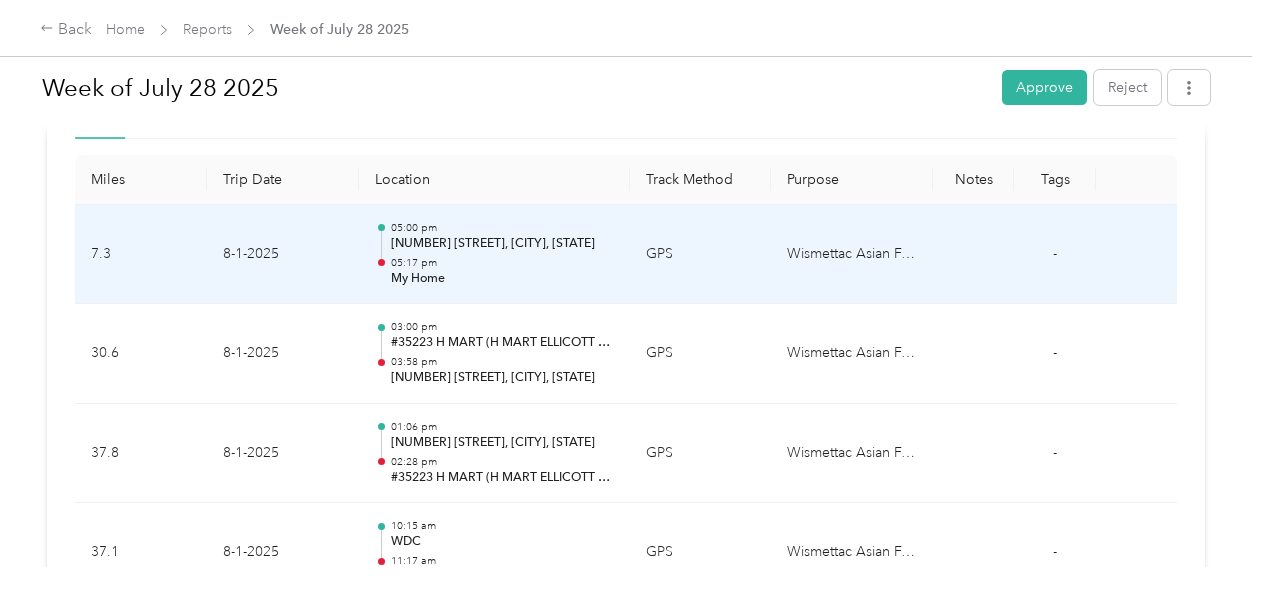 click on "05:17 pm" at bounding box center (502, 263) 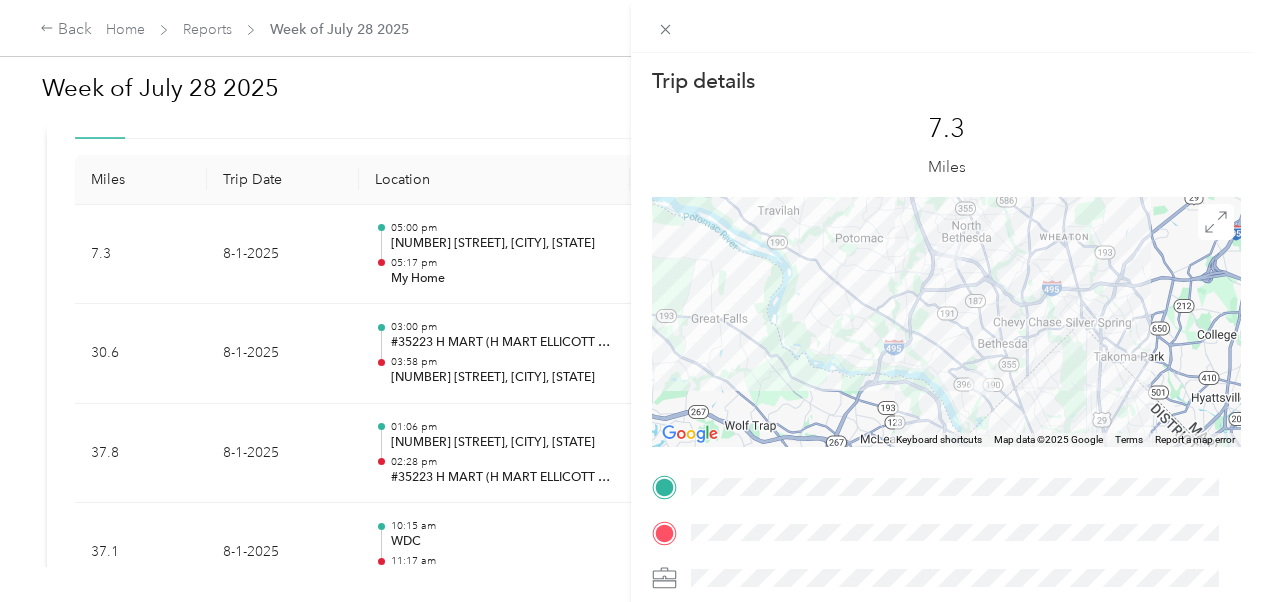 click on "Trip details This trip cannot be edited because it is either under review, approved, or paid. Contact your Team Manager to edit it. 7.3 Miles ← Move left → Move right ↑ Move up ↓ Move down + Zoom in - Zoom out Home Jump left by 75% End Jump right by 75% Page Up Jump up by 75% Page Down Jump down by 75% Keyboard shortcuts Map Data Map data ©2025 Google Map data ©2025 Google 2 km  Click to toggle between metric and imperial units Terms Report a map error TO" at bounding box center [631, 301] 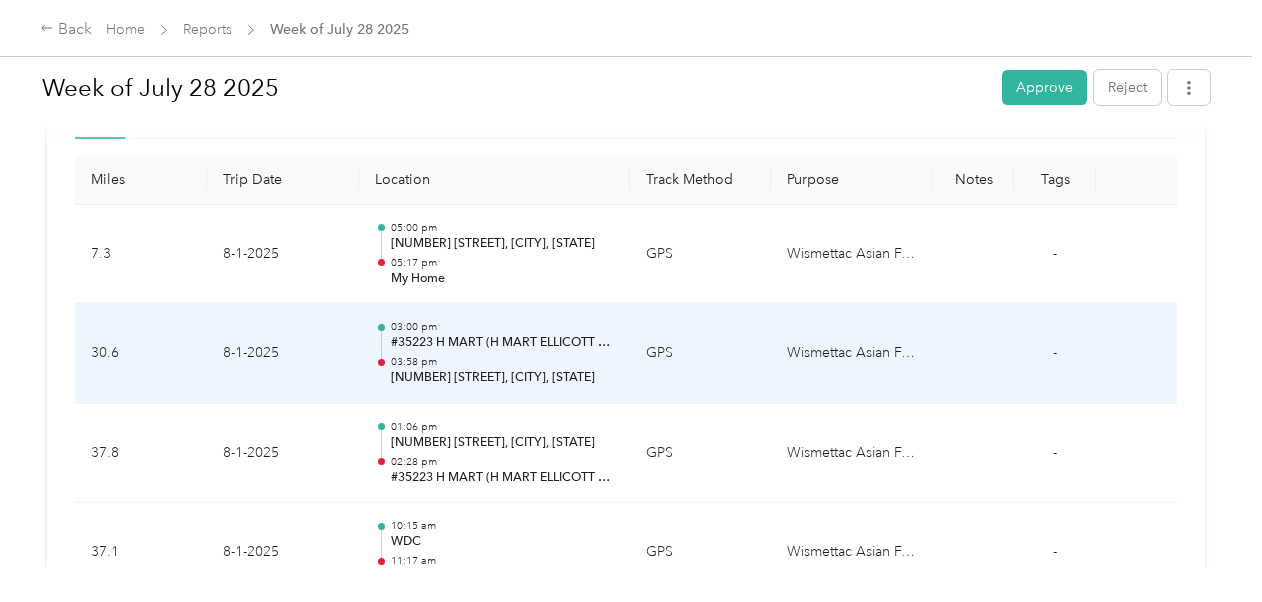 click on "[TIME] [STORE_NAME] [STORE_NAME] [TIME] [NUMBER] [STREET], [CITY], [STATE]" at bounding box center [494, 354] 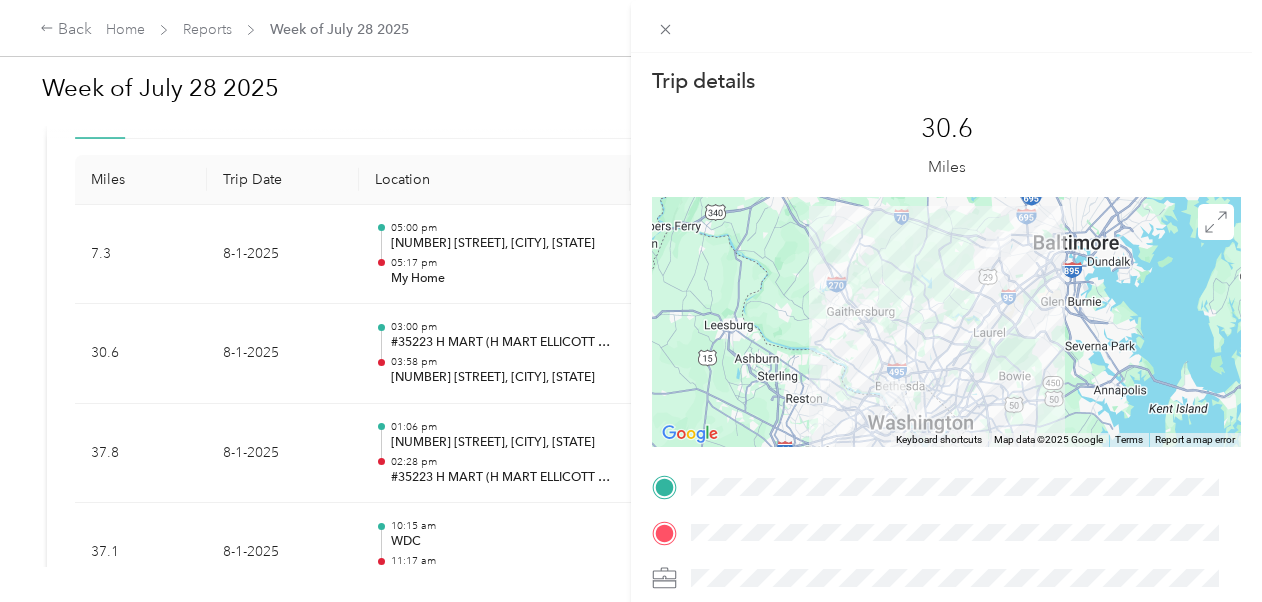click on "Trip details This trip cannot be edited because it is either under review, approved, or paid. Contact your Team Manager to edit it. 30.6 Miles ← Move left → Move right ↑ Move up ↓ Move down + Zoom in - Zoom out Home Jump left by 75% End Jump right by 75% Page Up Jump up by 75% Page Down Jump down by 75% Keyboard shortcuts Map Data Map data ©2025 Google Map data ©2025 Google 10 km  Click to toggle between metric and imperial units Terms Report a map error TO" at bounding box center (631, 301) 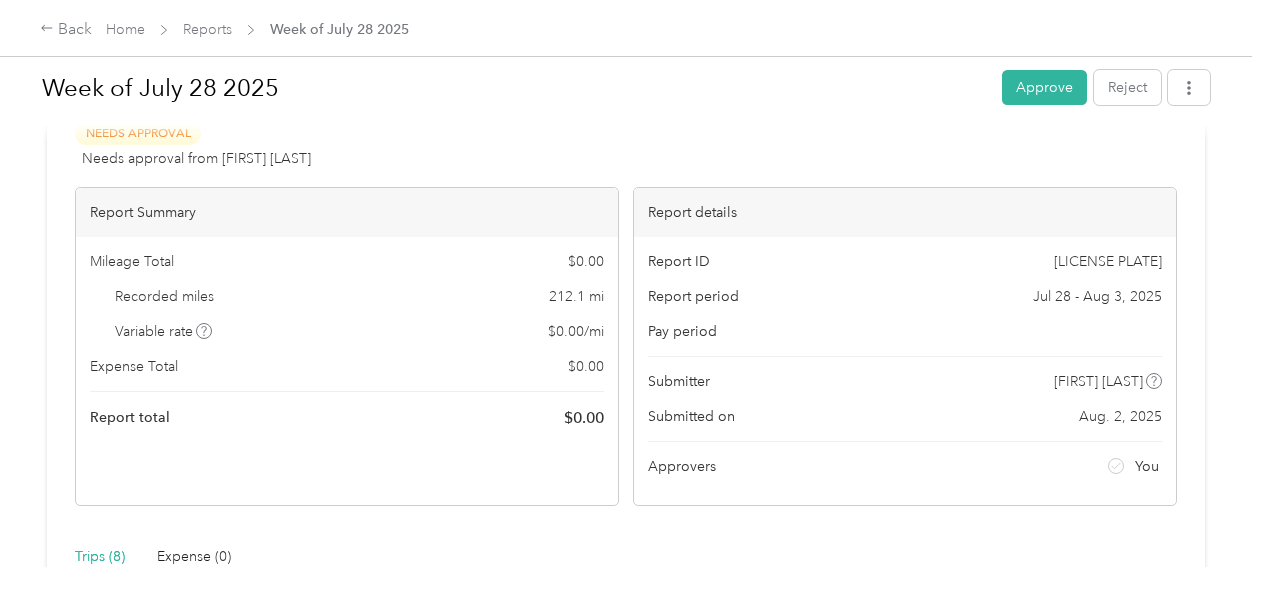 scroll, scrollTop: 0, scrollLeft: 0, axis: both 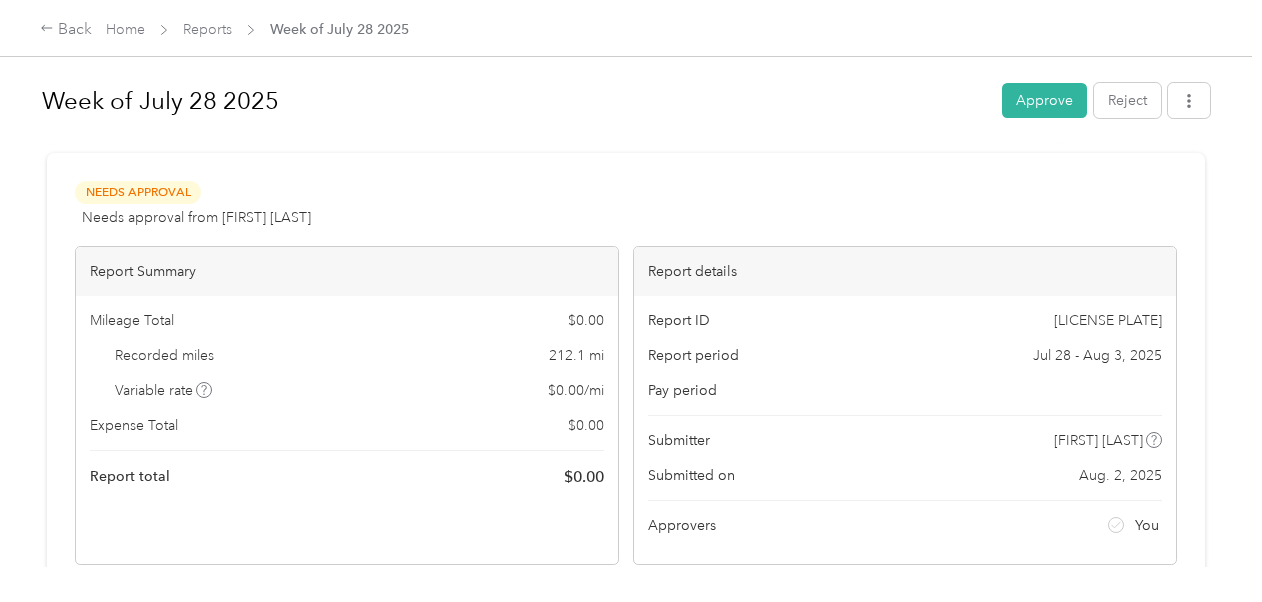 click on "Approve" at bounding box center [1044, 100] 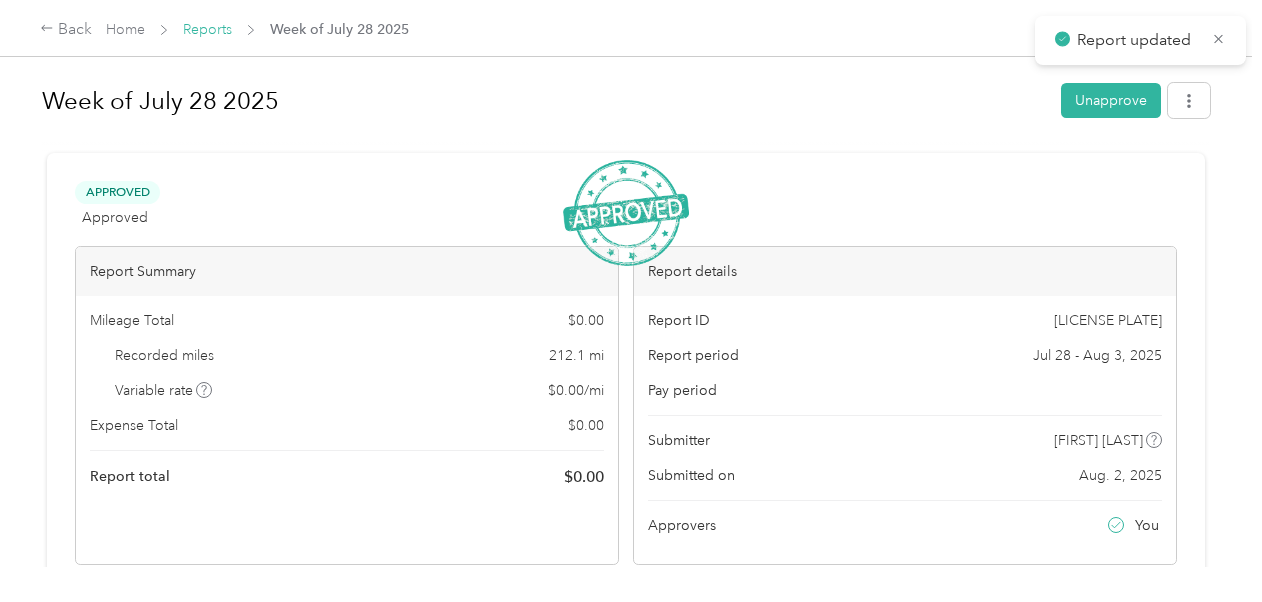 click on "Reports" at bounding box center [207, 29] 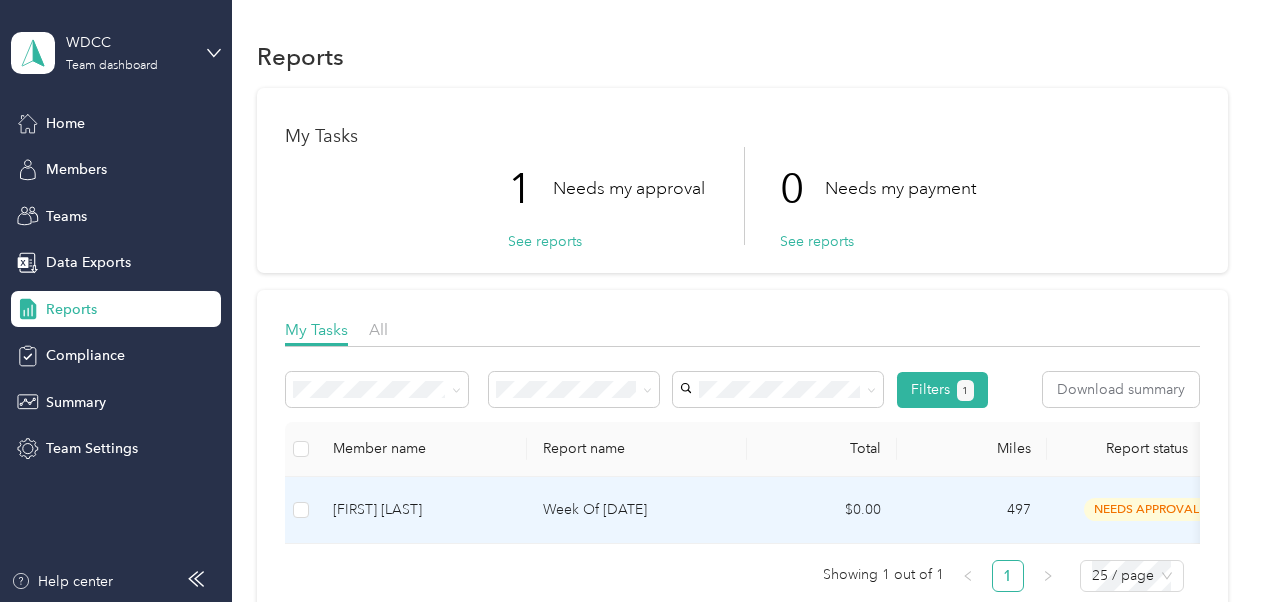 click on "Week Of [DATE]" at bounding box center (637, 510) 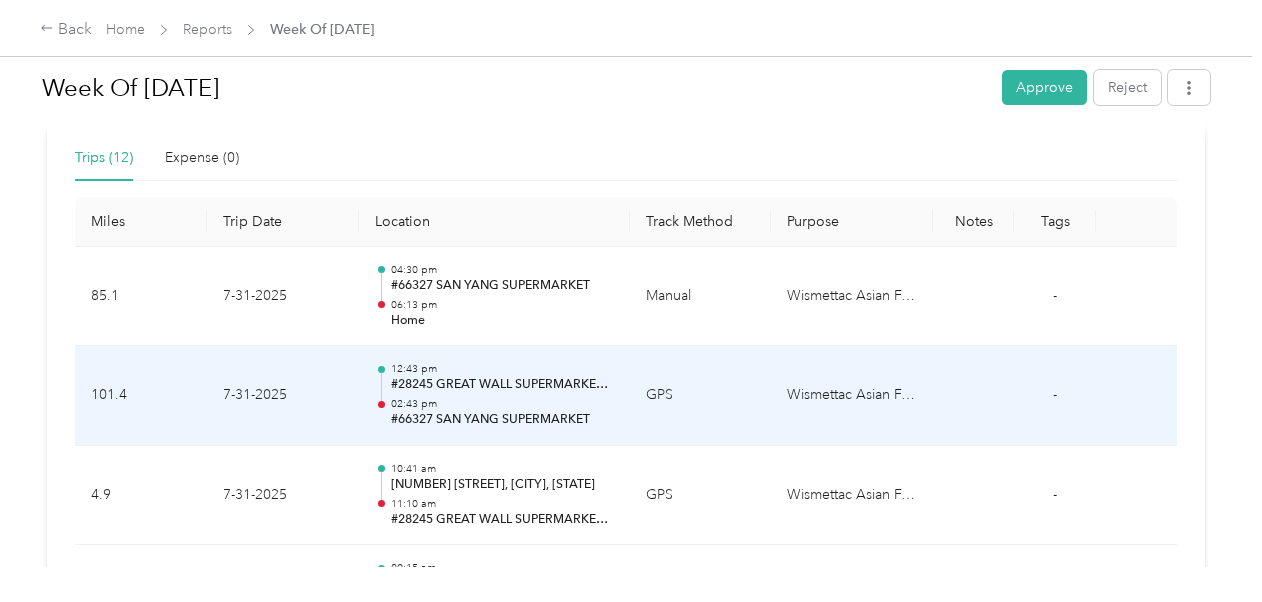 scroll, scrollTop: 600, scrollLeft: 0, axis: vertical 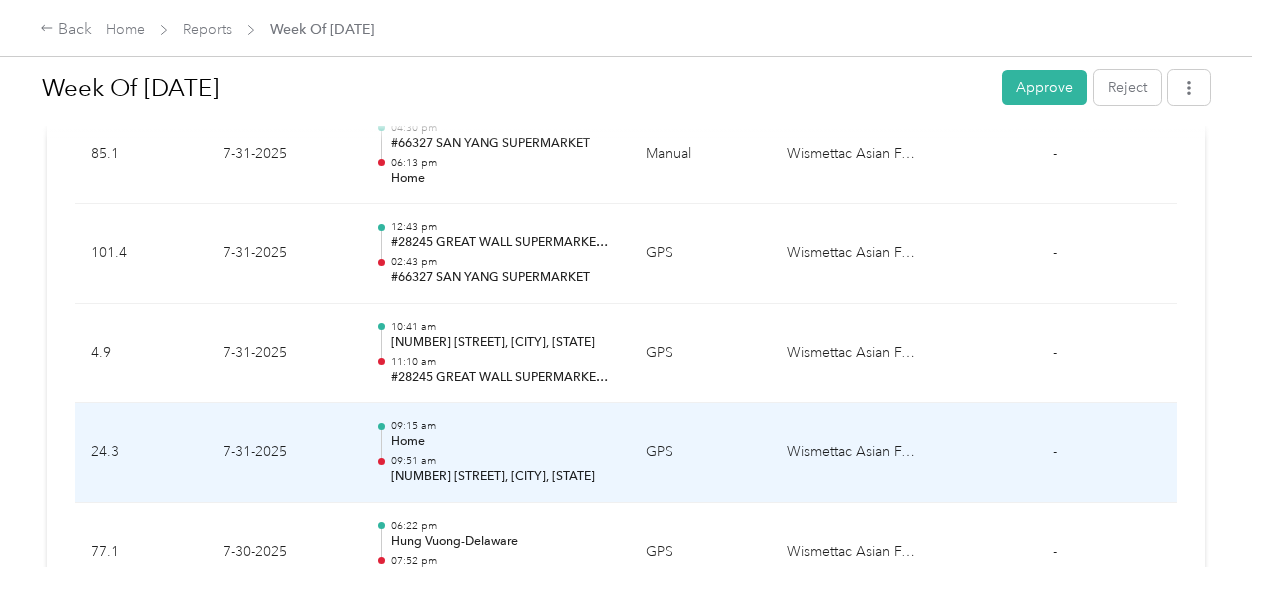 click on "[NUMBER] [STREET], [CITY], [STATE]" at bounding box center (502, 477) 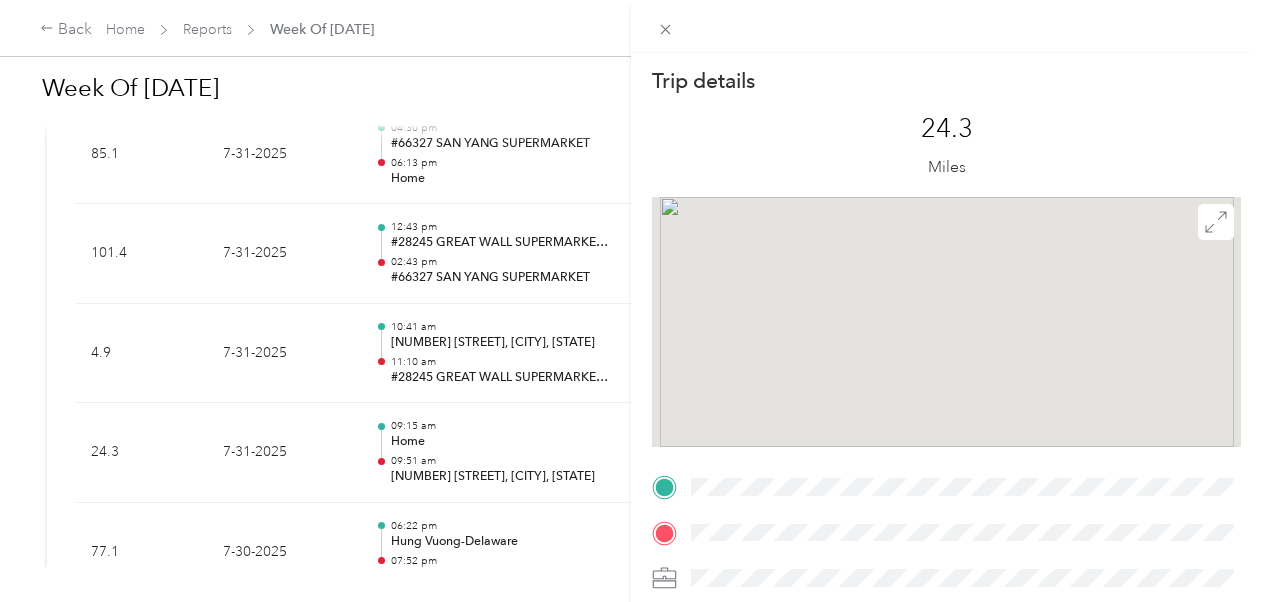 click on "Trip details This trip cannot be edited because it is either under review, approved, or paid. Contact your Team Manager to edit it. 24.3 Miles TO" at bounding box center (631, 301) 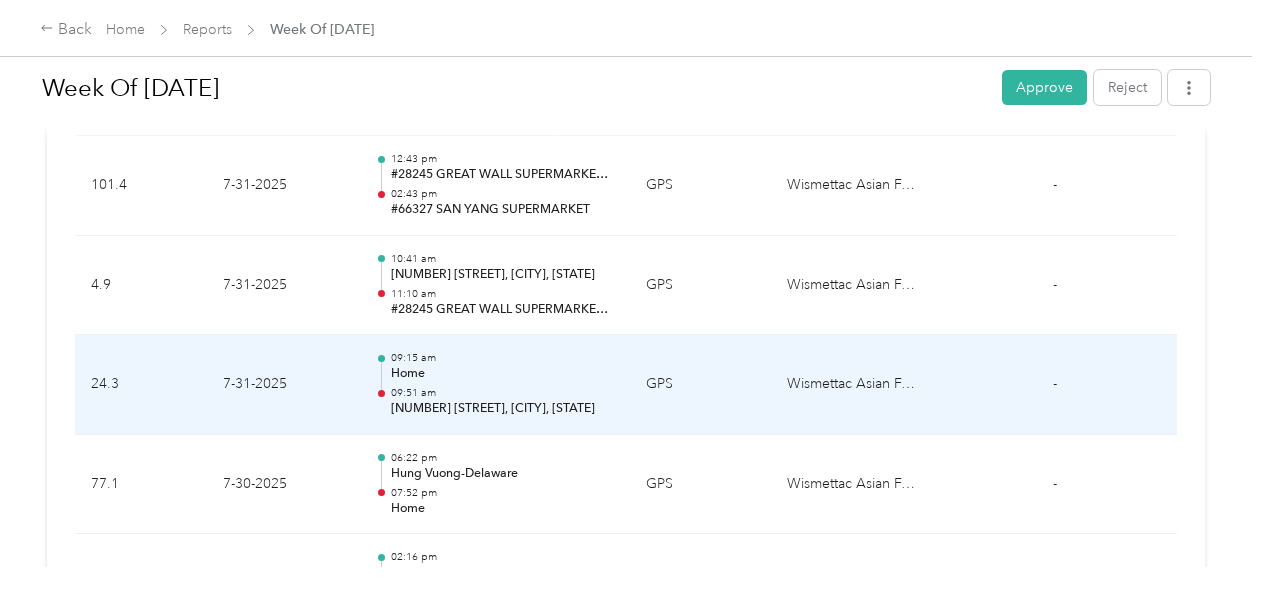 scroll, scrollTop: 700, scrollLeft: 0, axis: vertical 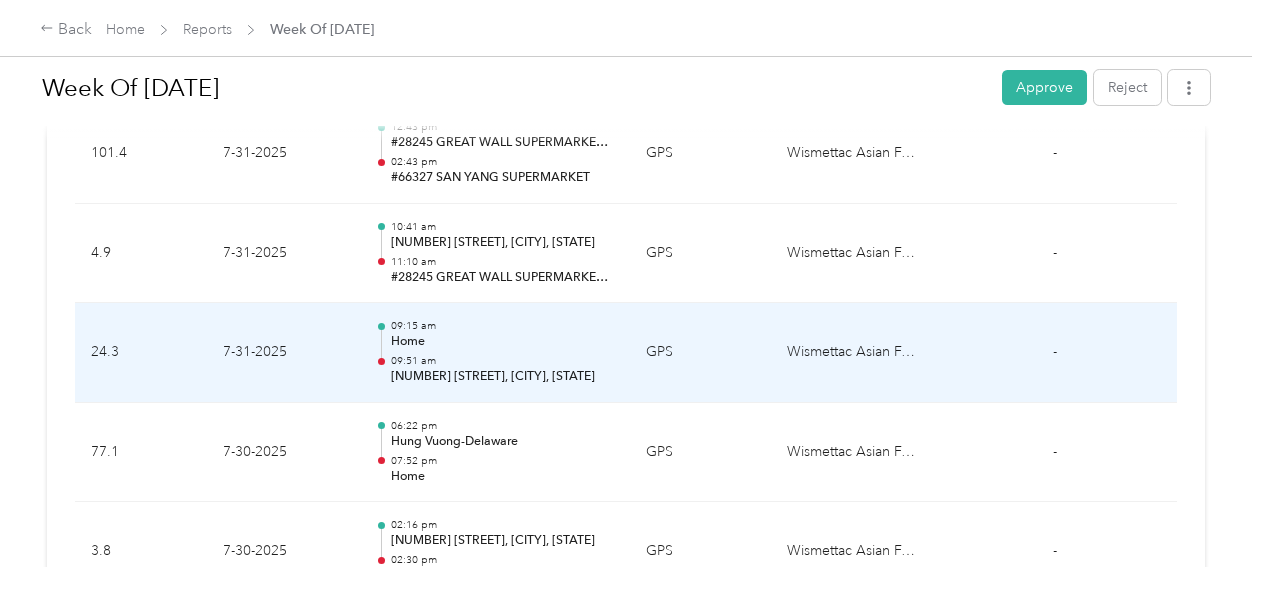 click on "[NUMBER] [STREET], [CITY], [STATE]" at bounding box center (502, 377) 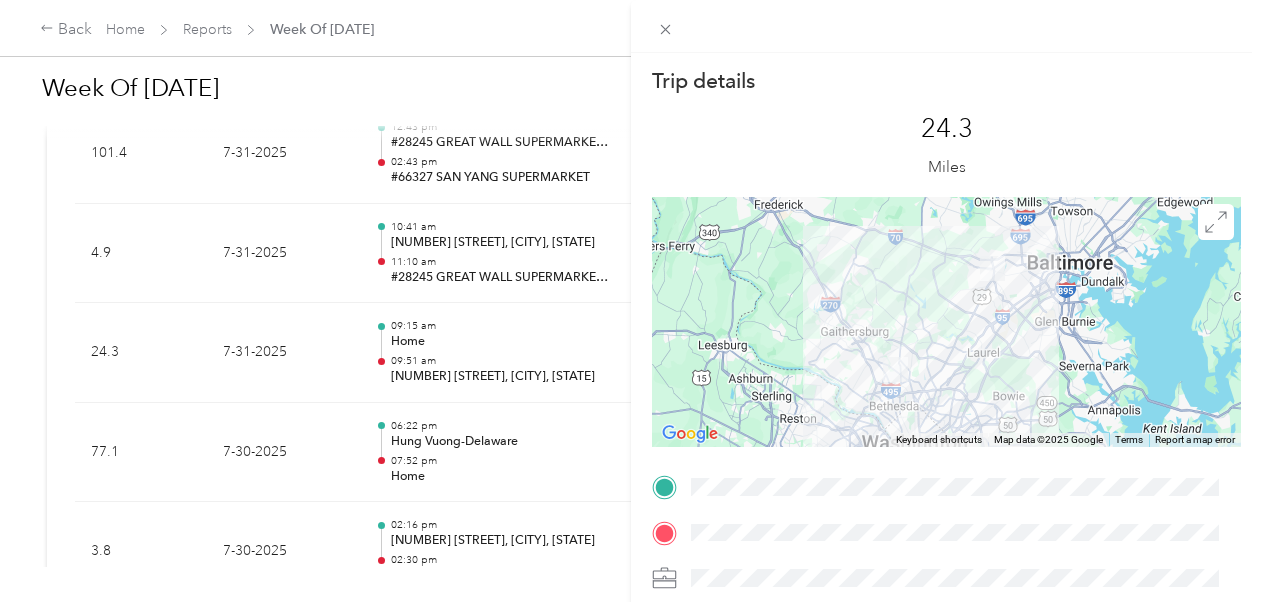 click on "Trip details This trip cannot be edited because it is either under review, approved, or paid. Contact your Team Manager to edit it. 24.3 Miles ← Move left → Move right ↑ Move up ↓ Move down + Zoom in - Zoom out Home Jump left by 75% End Jump right by 75% Page Up Jump up by 75% Page Down Jump down by 75% Keyboard shortcuts Map Data Map data ©2025 Google Map data ©2025 Google 10 km  Click to toggle between metric and imperial units Terms Report a map error TO" at bounding box center [631, 301] 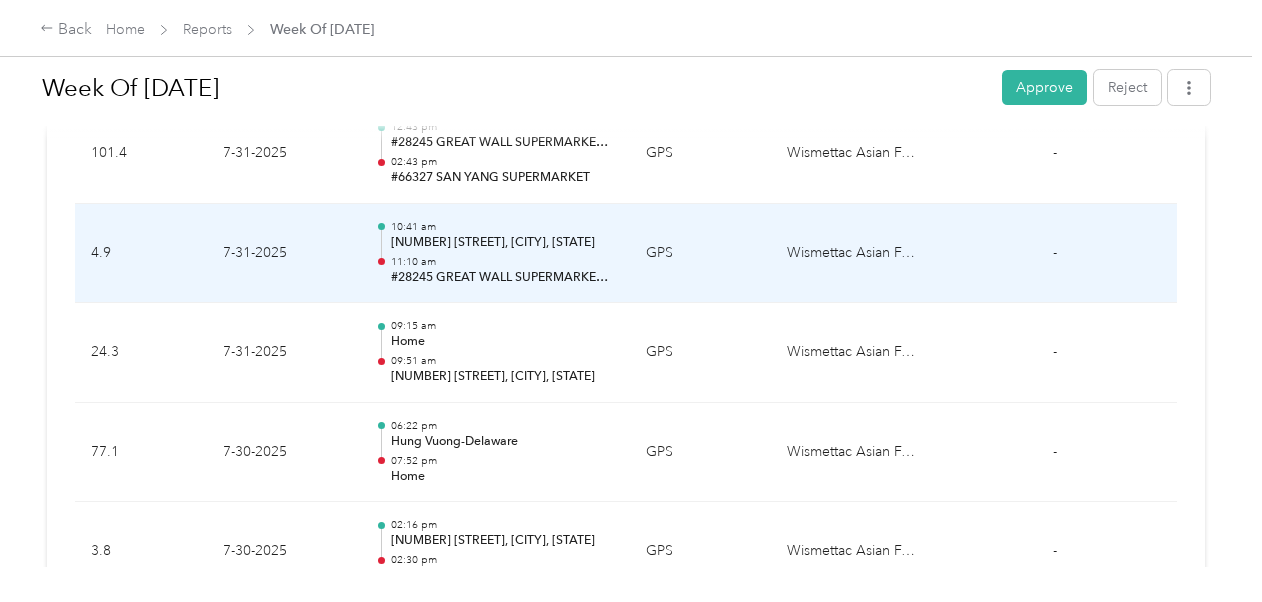 click on "#28245 GREAT WALL SUPERMARKET OF MD INC" at bounding box center (502, 278) 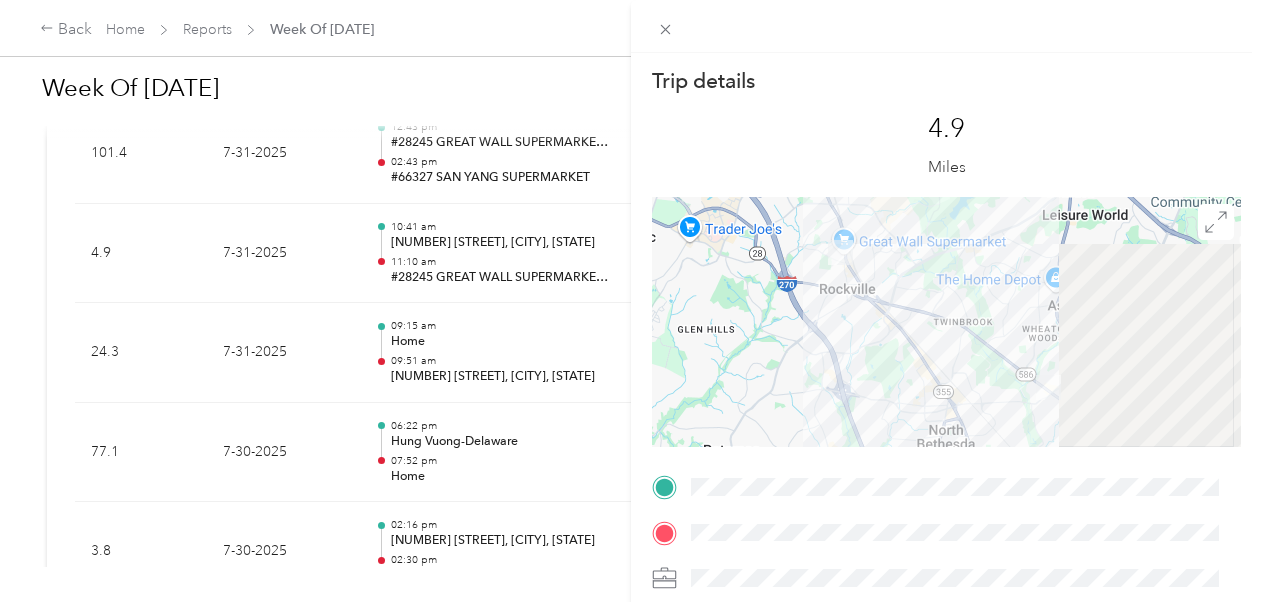 click on "Trip details This trip cannot be edited because it is either under review, approved, or paid. Contact your Team Manager to edit it. 4.9 Miles TO" at bounding box center [631, 301] 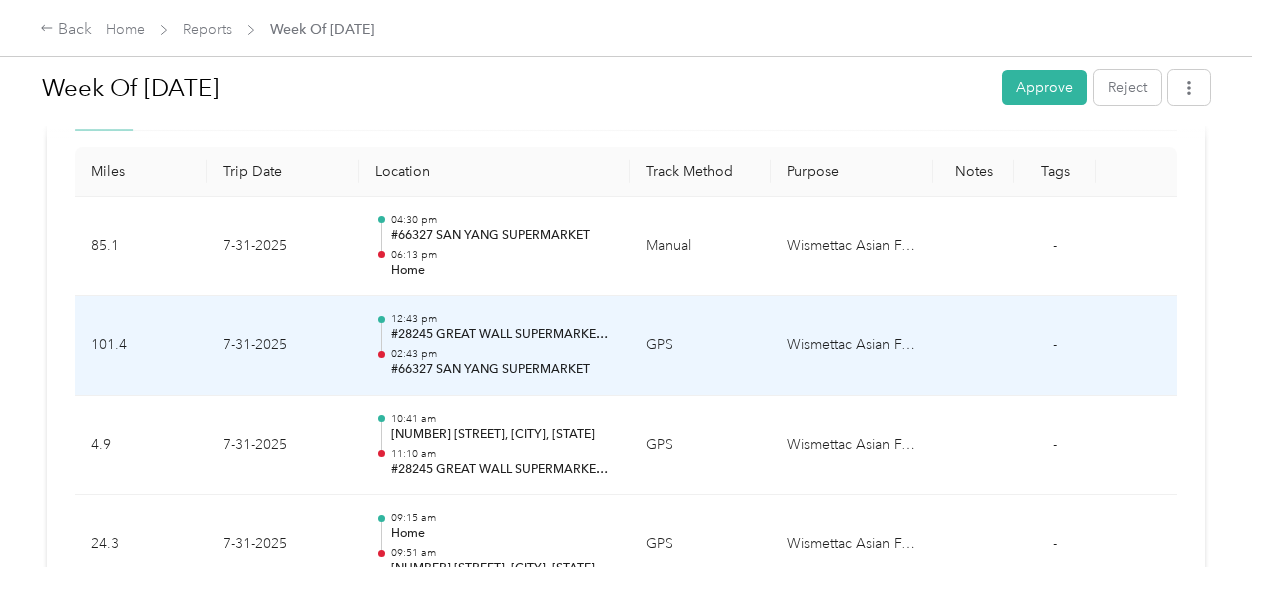 scroll, scrollTop: 500, scrollLeft: 0, axis: vertical 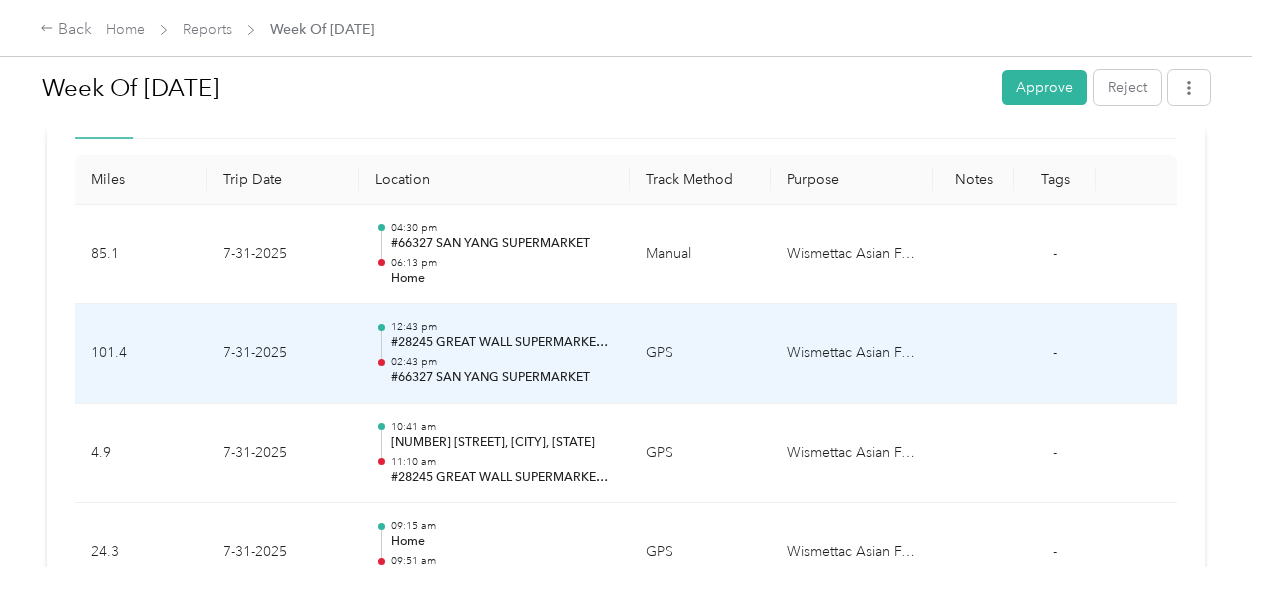 click on "#28245 GREAT WALL SUPERMARKET OF MD INC" at bounding box center [502, 343] 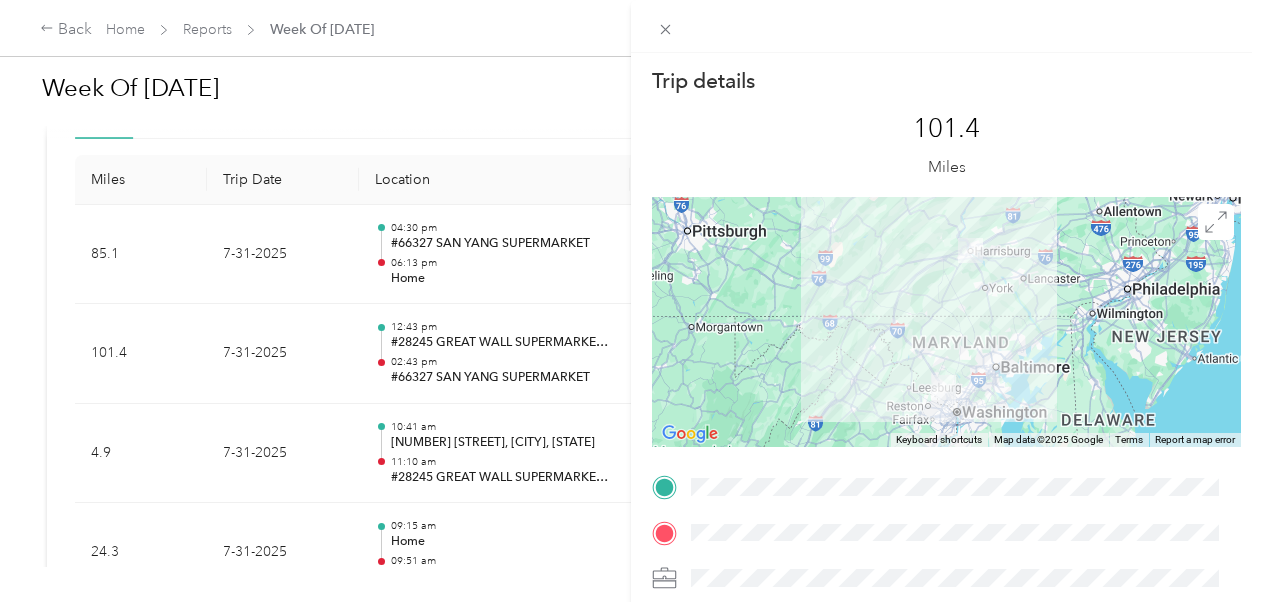 click on "Trip details This trip cannot be edited because it is either under review, approved, or paid. Contact your Team Manager to edit it. 101.4 Miles ← Move left → Move right ↑ Move up ↓ Move down + Zoom in - Zoom out Home Jump left by 75% End Jump right by 75% Page Up Jump up by 75% Page Down Jump down by 75% Keyboard shortcuts Map Data Map data ©2025 Google Map data ©2025 Google 50 km  Click to toggle between metric and imperial units Terms Report a map error TO" at bounding box center (631, 301) 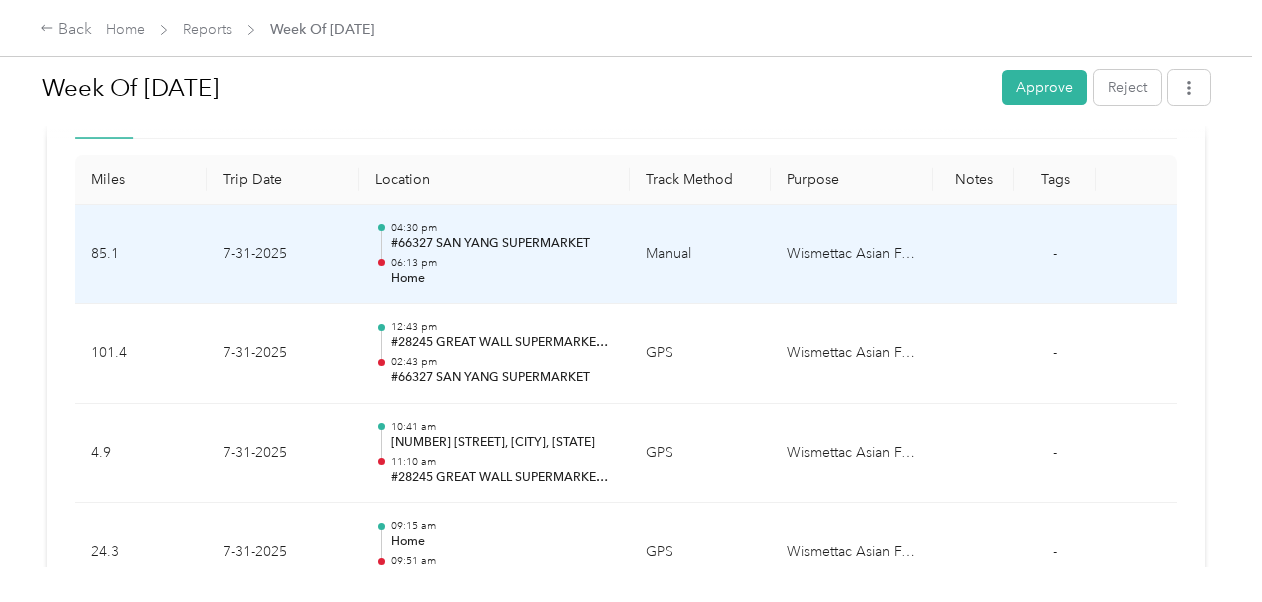 click on "06:13 pm" at bounding box center [502, 263] 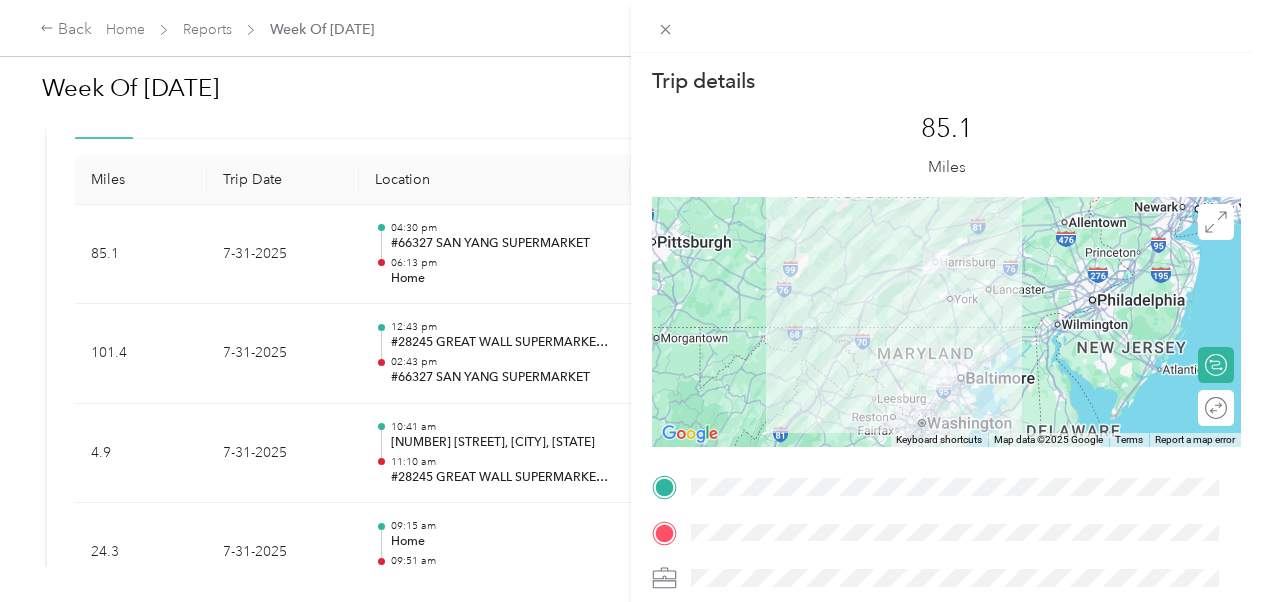 click on "Trip details This trip cannot be edited because it is either under review, approved, or paid. Contact your Team Manager to edit it. 85.1 Miles ← Move left → Move right ↑ Move up ↓ Move down + Zoom in - Zoom out Home Jump left by 75% End Jump right by 75% Page Up Jump up by 75% Page Down Jump down by 75% Keyboard shortcuts Map Data Map data ©2025 Google Map data ©2025 Google 50 km  Click to toggle between metric and imperial units Terms Report a map error Calculate route Round trip TO" at bounding box center [631, 301] 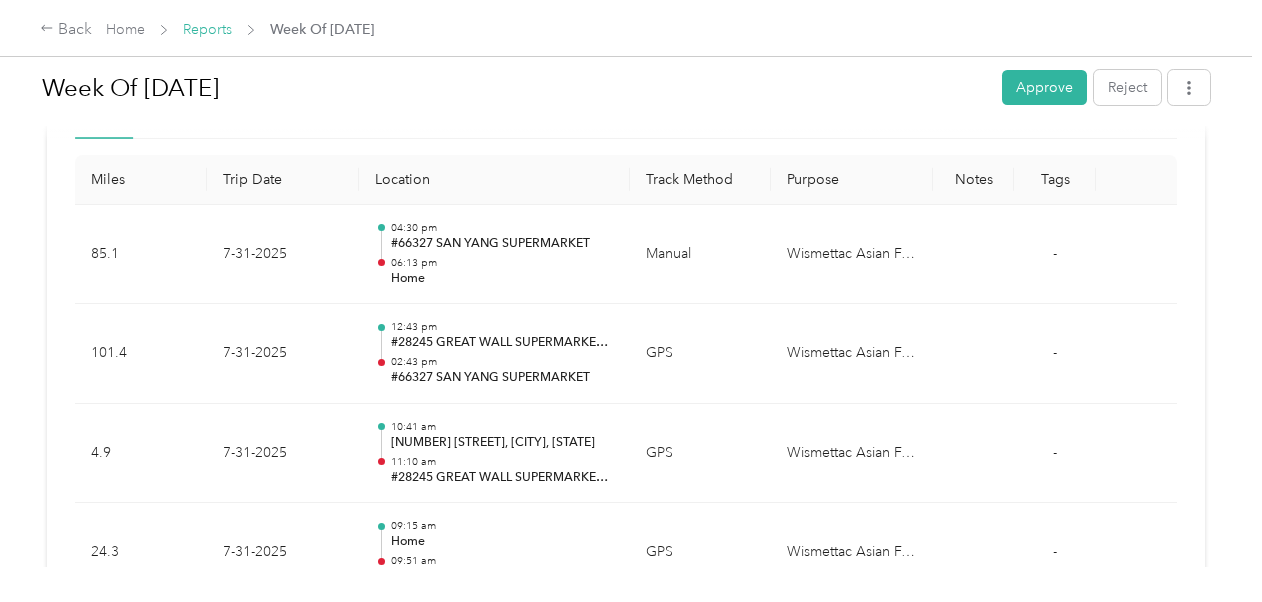 click on "Reports" at bounding box center (207, 29) 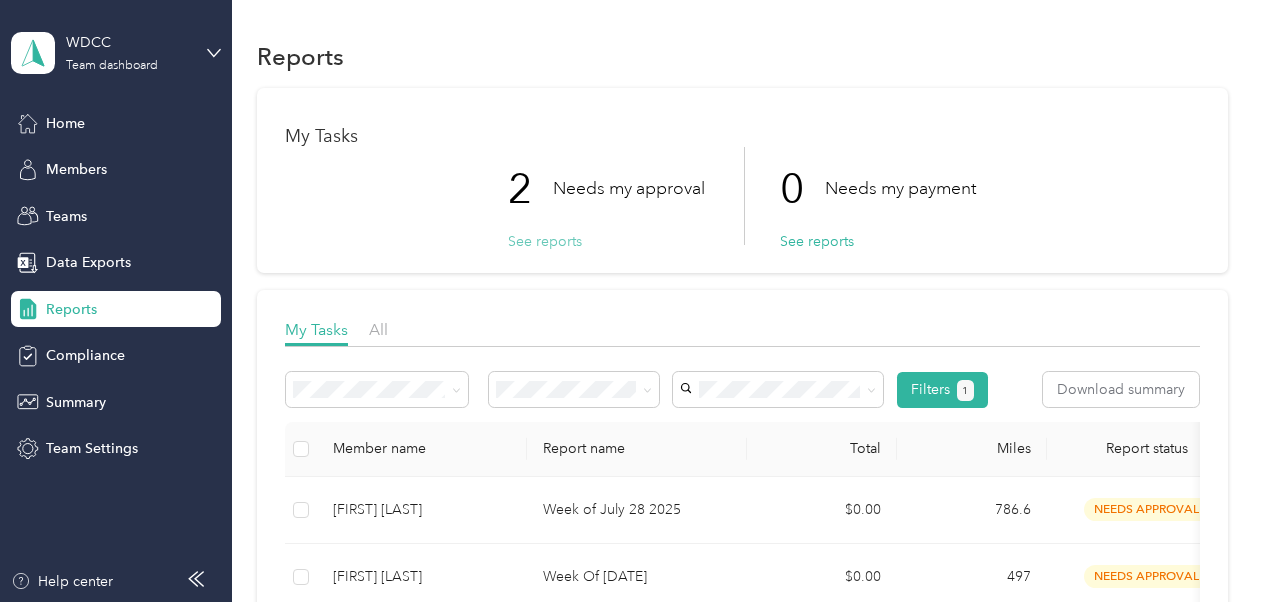 click on "See reports" at bounding box center [545, 241] 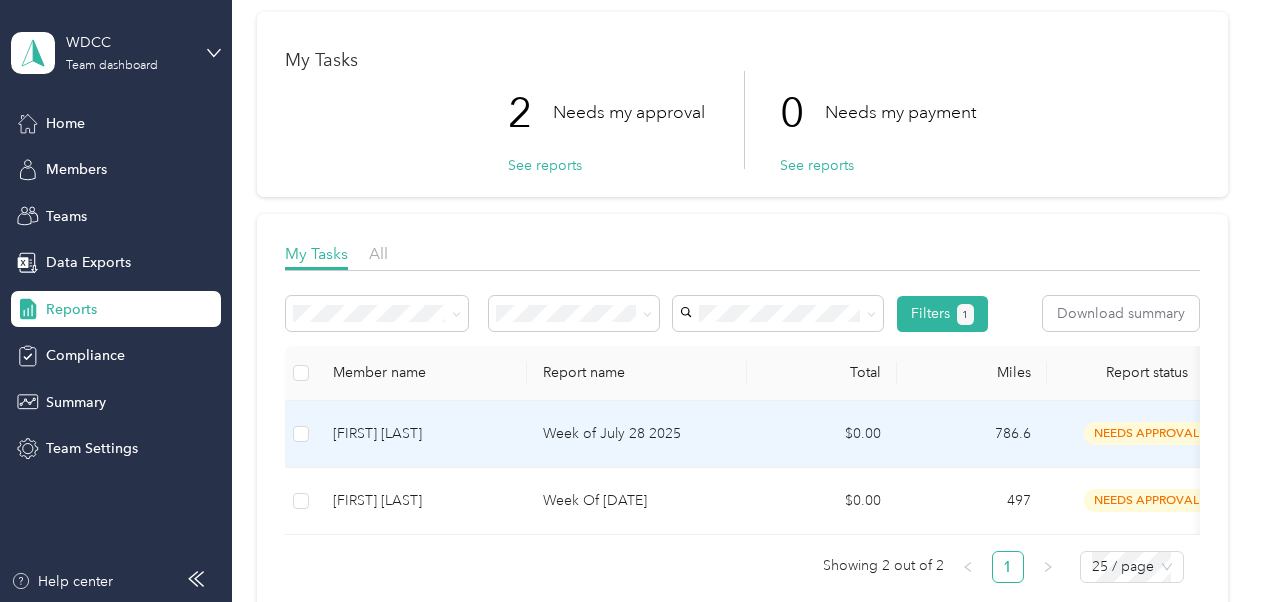 scroll, scrollTop: 200, scrollLeft: 0, axis: vertical 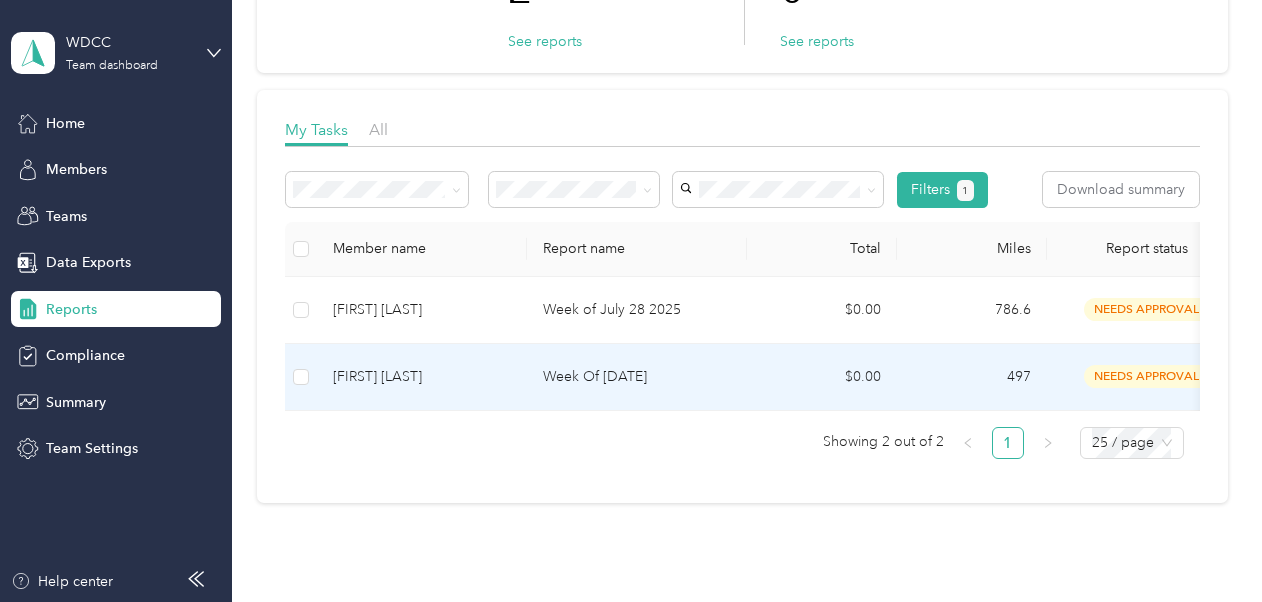 click on "Week Of [DATE]" at bounding box center [637, 377] 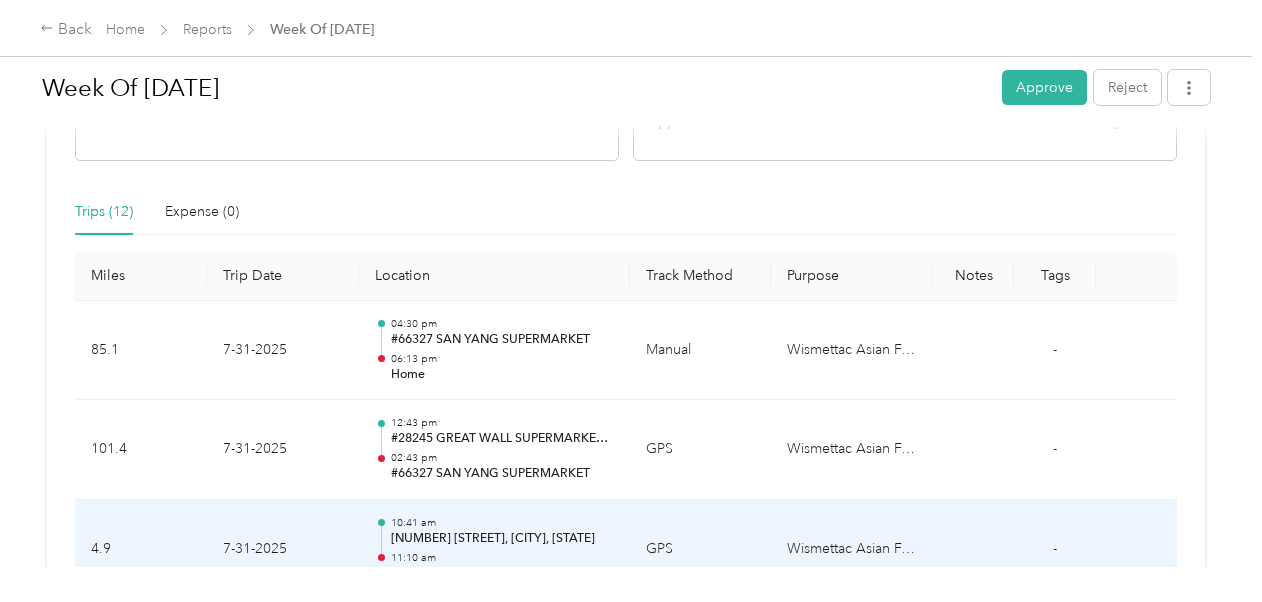 scroll, scrollTop: 400, scrollLeft: 0, axis: vertical 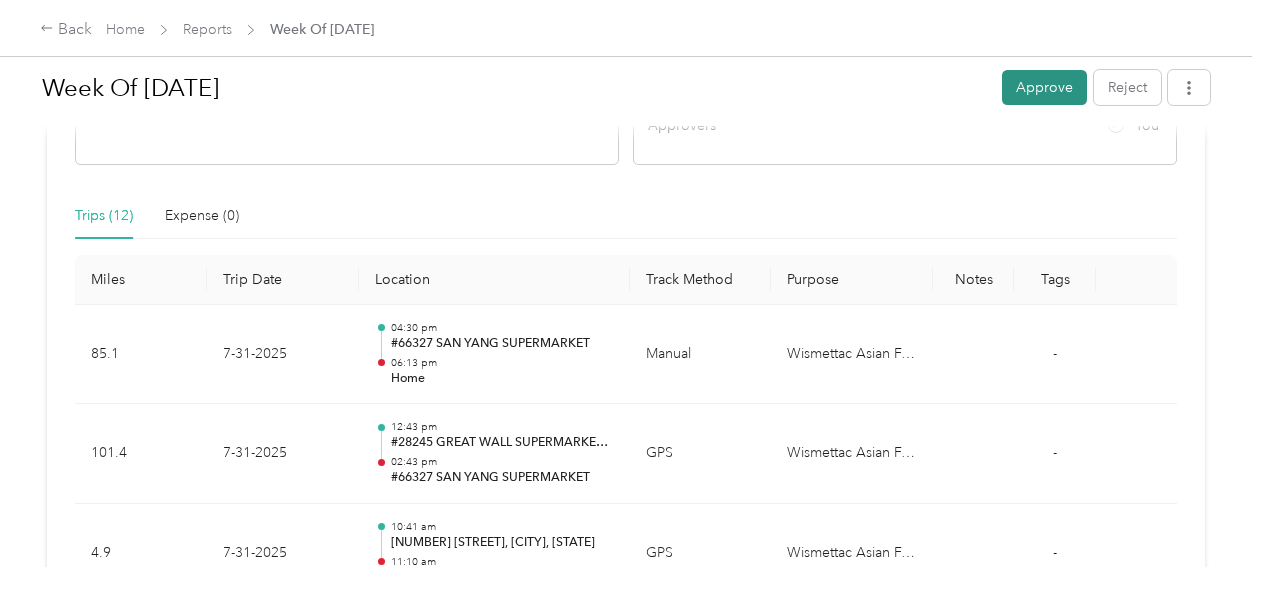 click on "Approve" at bounding box center [1044, 87] 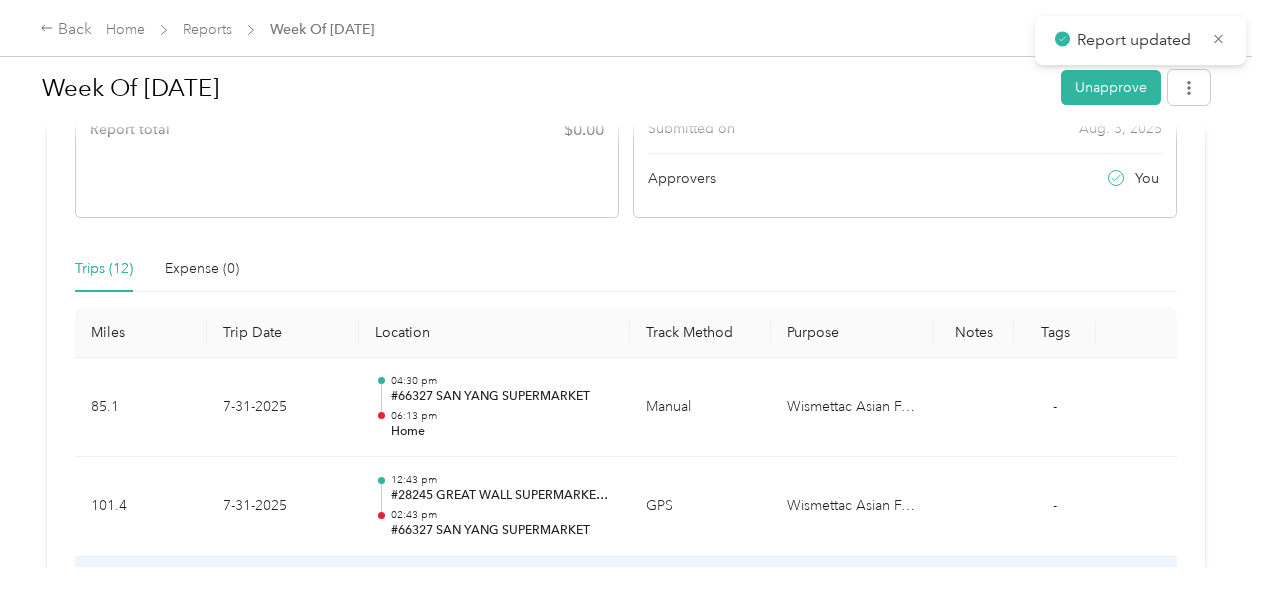 scroll, scrollTop: 300, scrollLeft: 0, axis: vertical 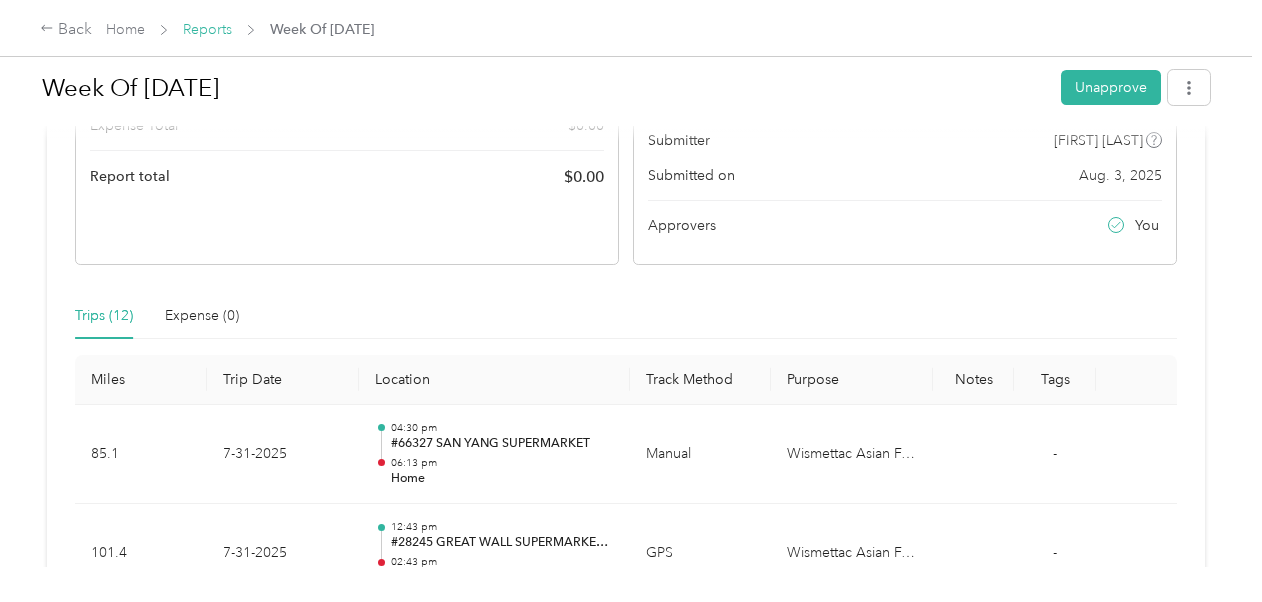 click on "Reports" at bounding box center [207, 29] 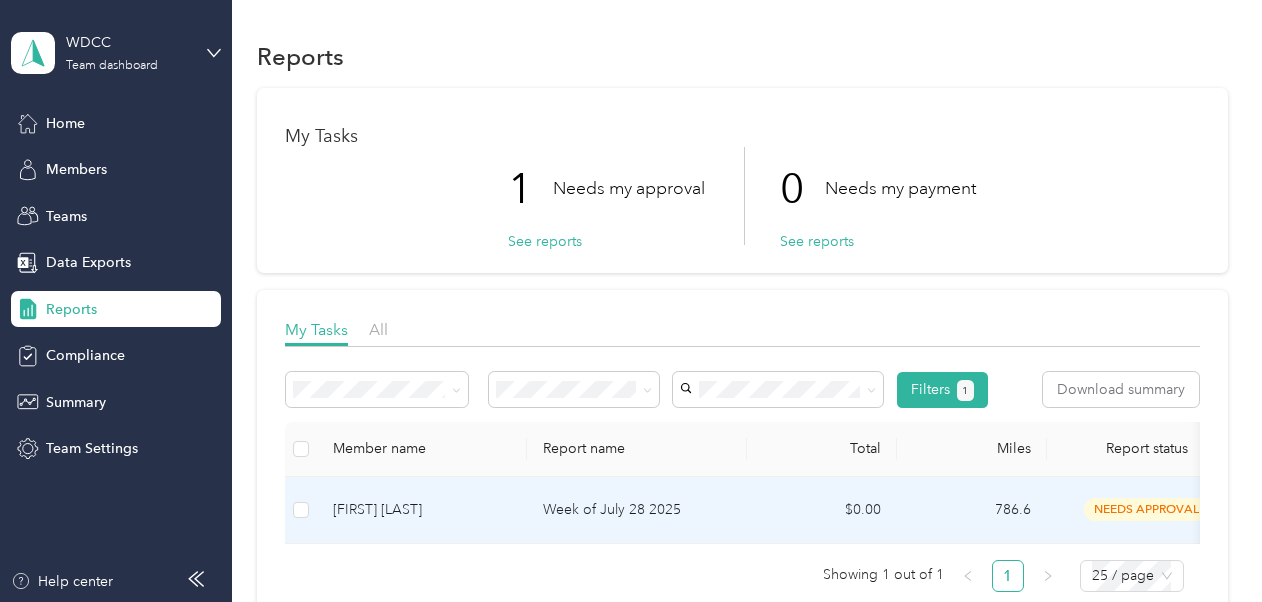 click on "Week of July 28 2025" at bounding box center (637, 510) 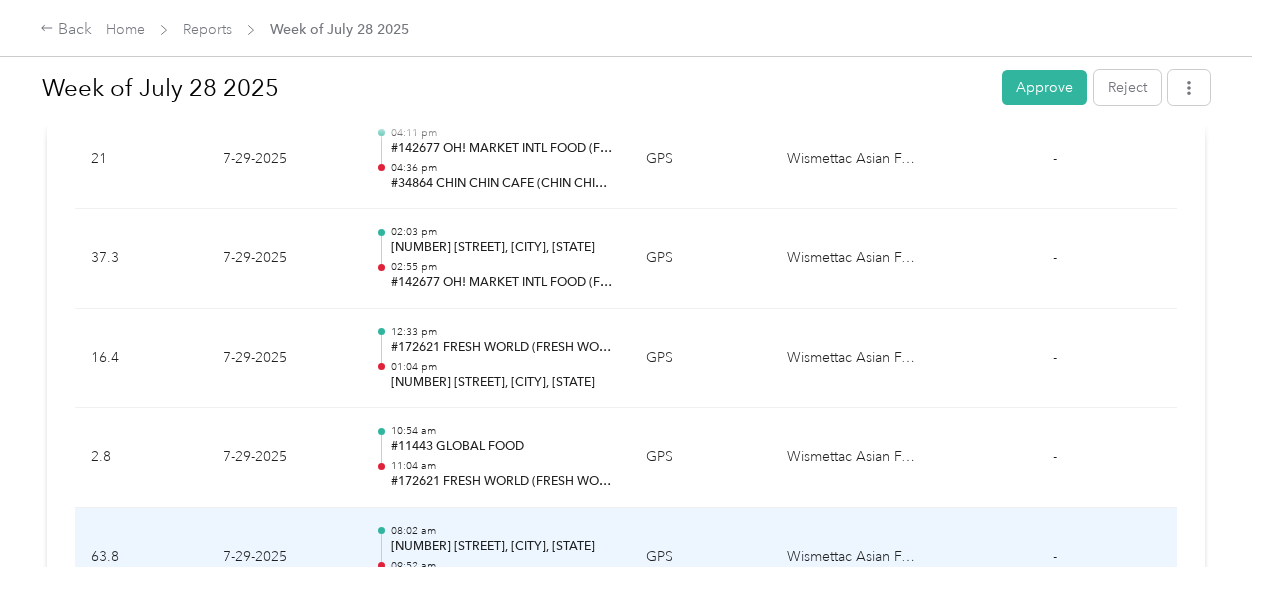 scroll, scrollTop: 1946, scrollLeft: 0, axis: vertical 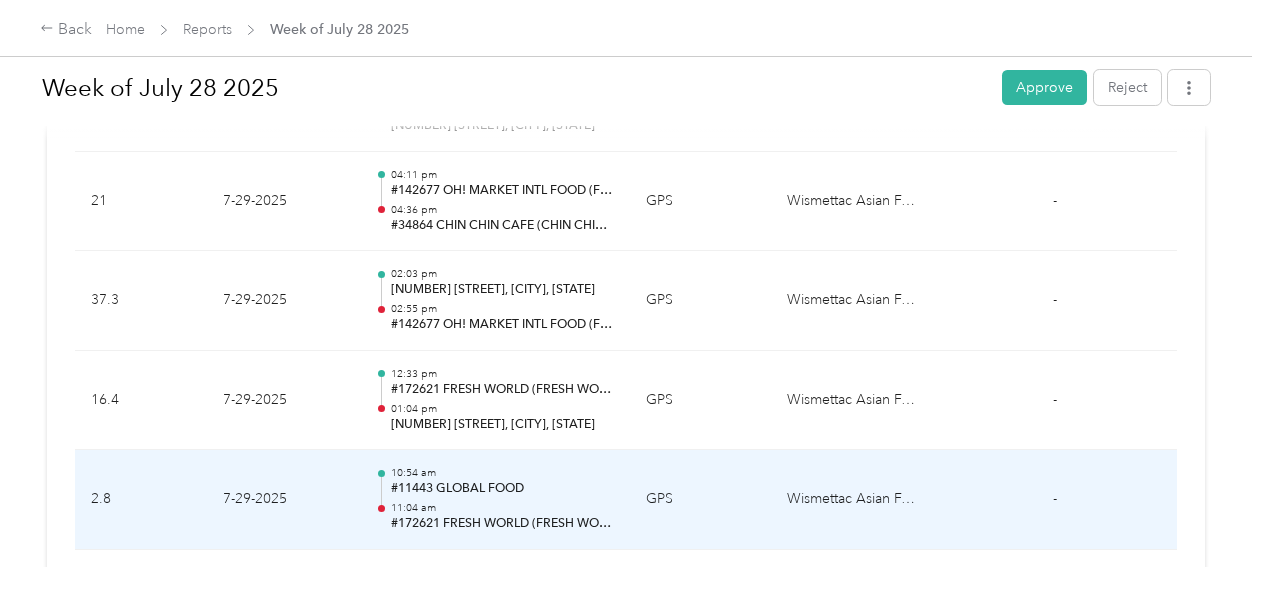 click on "#172621 FRESH WORLD (FRESH WORLD WOODBRIDGE INC)" at bounding box center [502, 524] 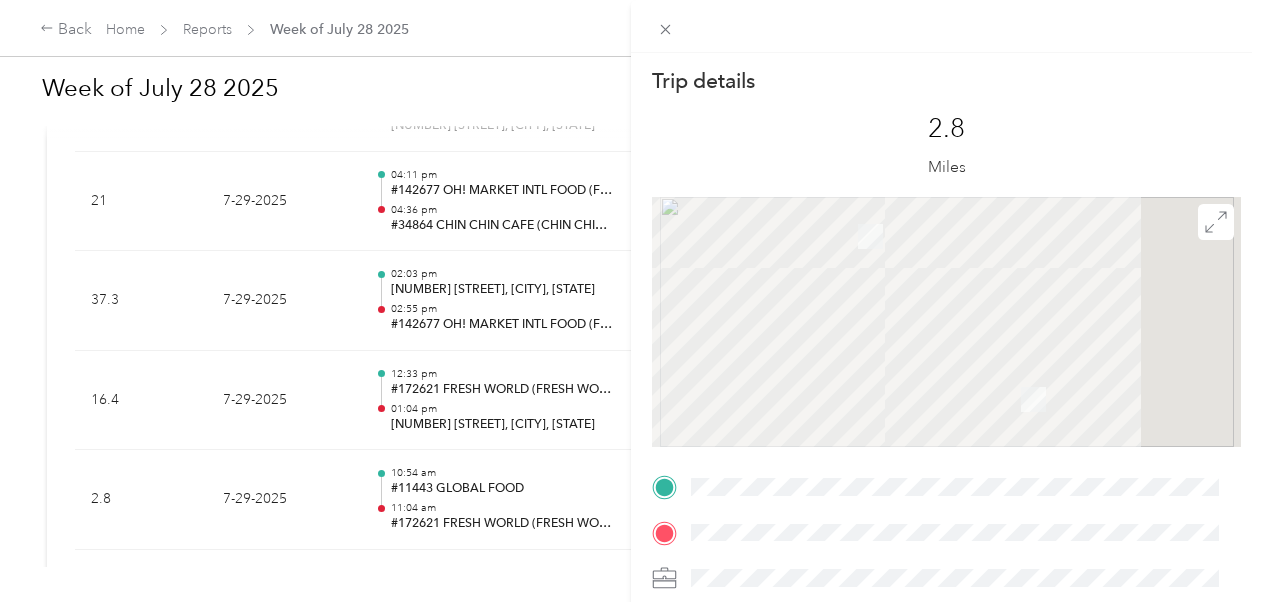 click on "Trip details This trip cannot be edited because it is either under review, approved, or paid. Contact your Team Manager to edit it. 2.8 Miles TO" at bounding box center (631, 301) 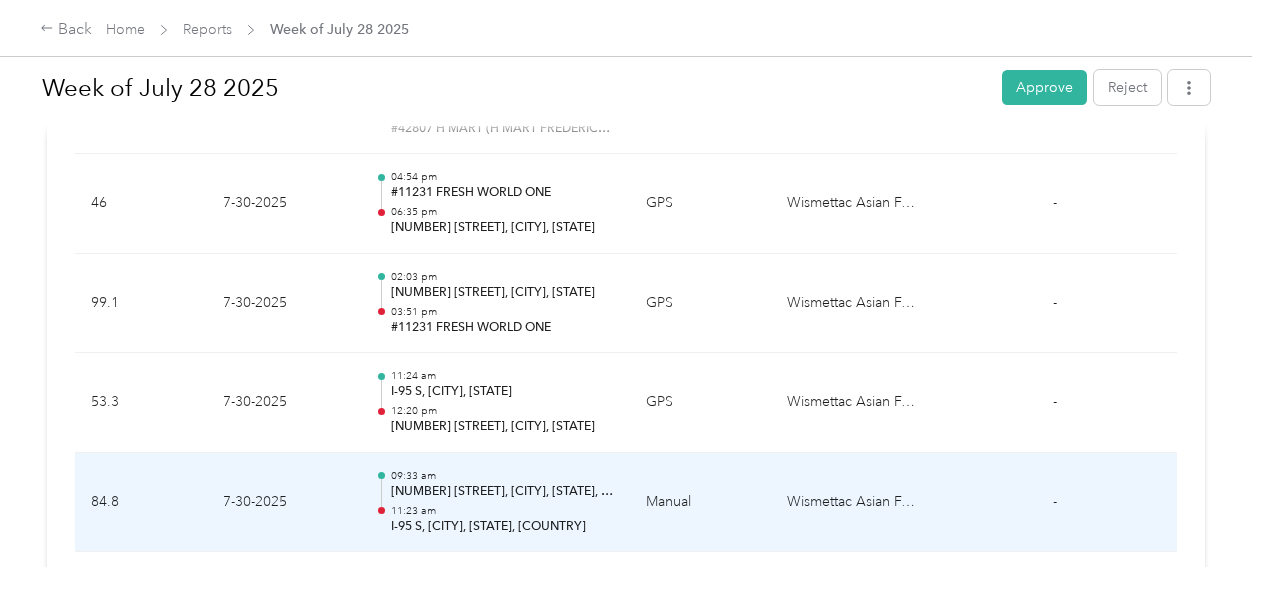 scroll, scrollTop: 1346, scrollLeft: 0, axis: vertical 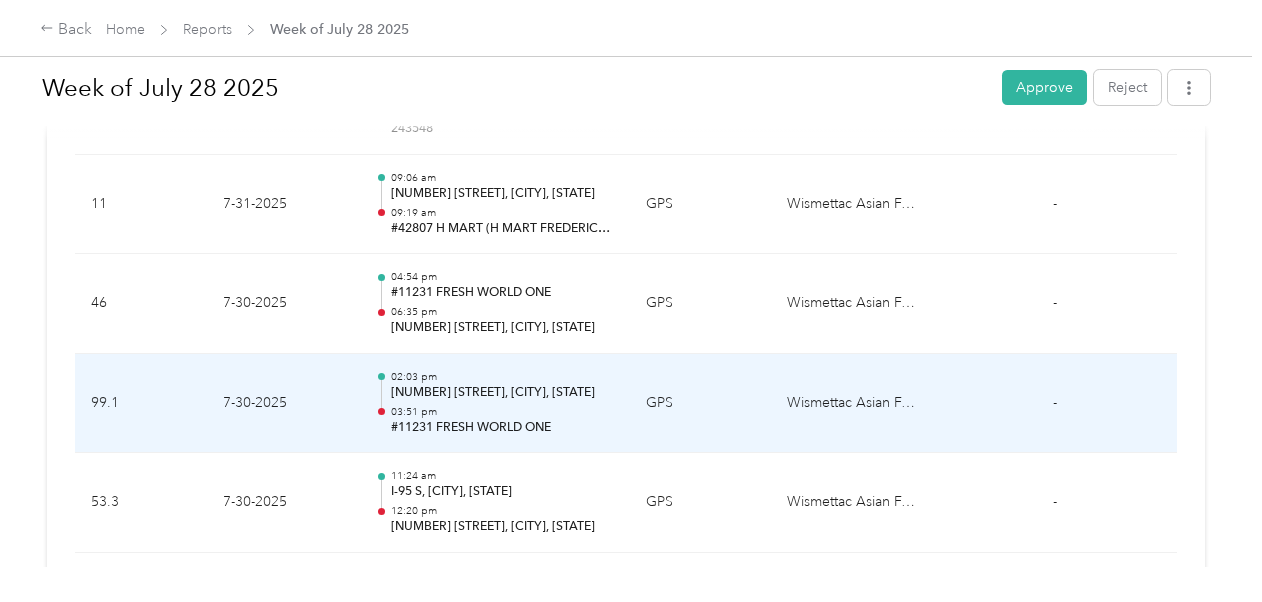 click on "#11231 FRESH WORLD ONE" at bounding box center (502, 428) 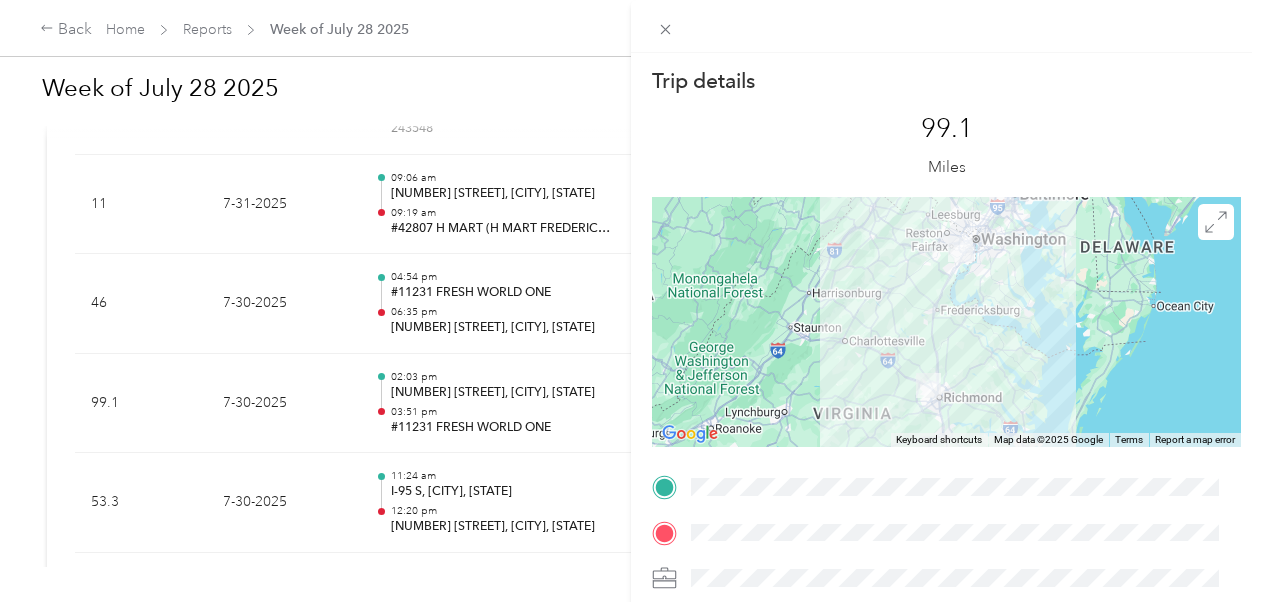 click on "Trip details This trip cannot be edited because it is either under review, approved, or paid. Contact your Team Manager to edit it. 99.1 Miles ← Move left → Move right ↑ Move up ↓ Move down + Zoom in - Zoom out Home Jump left by 75% End Jump right by 75% Page Up Jump up by 75% Page Down Jump down by 75% Keyboard shortcuts Map Data Map data ©2025 Google Map data ©2025 Google 50 km  Click to toggle between metric and imperial units Terms Report a map error TO" at bounding box center (631, 301) 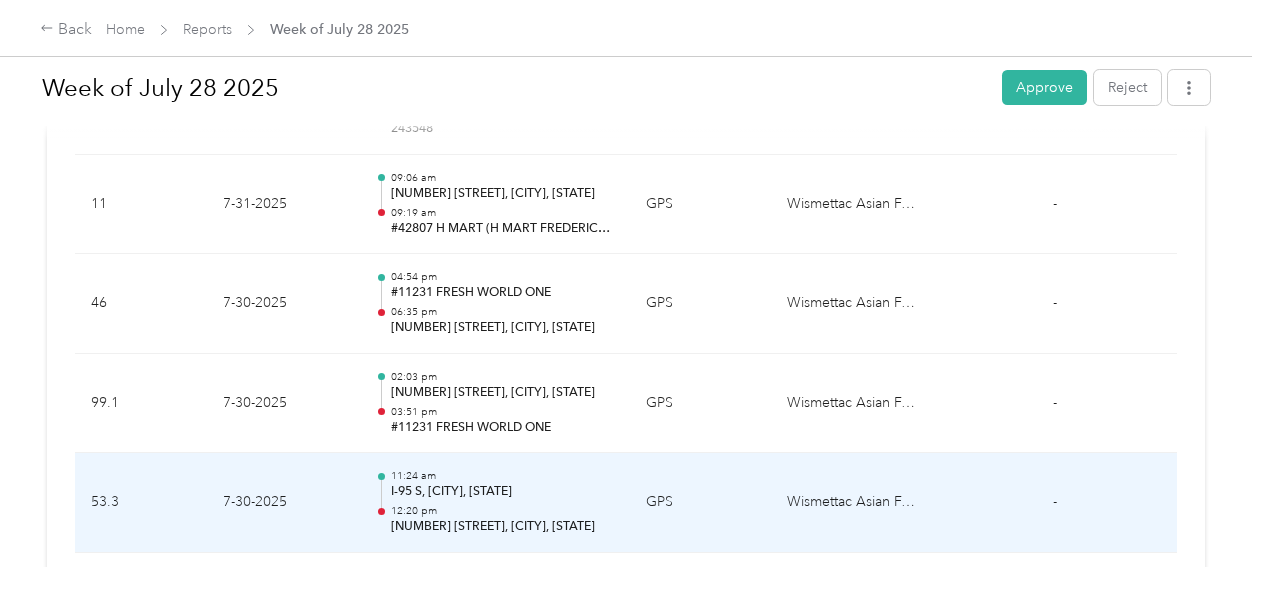 click on "12:20 pm" at bounding box center (502, 511) 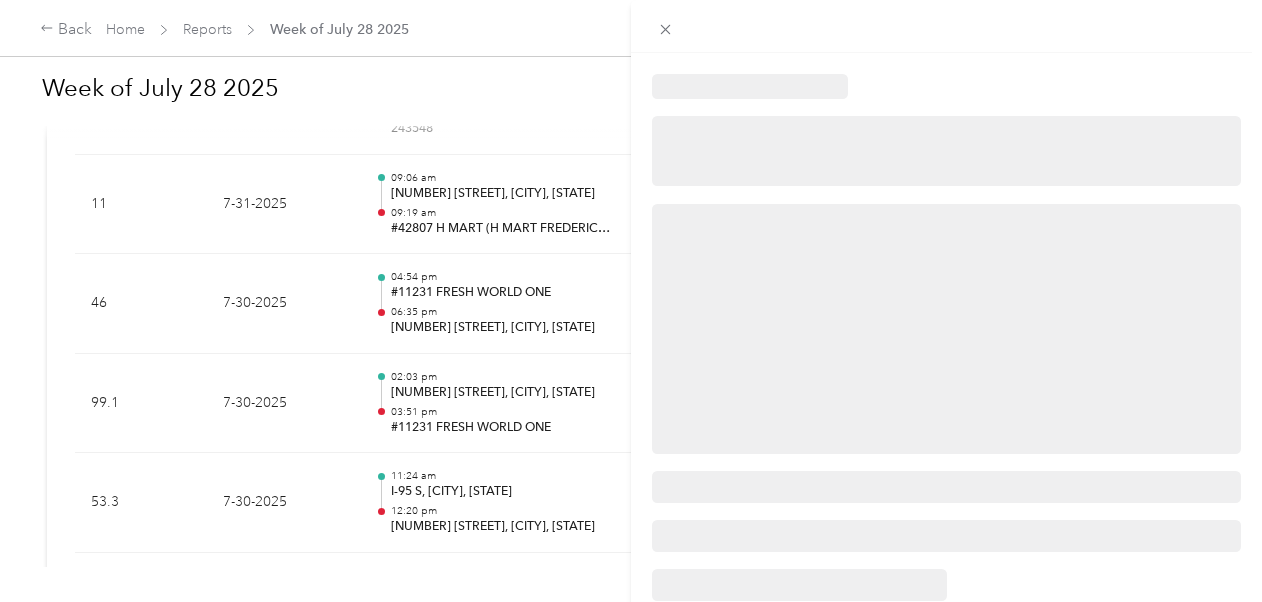 click at bounding box center (631, 301) 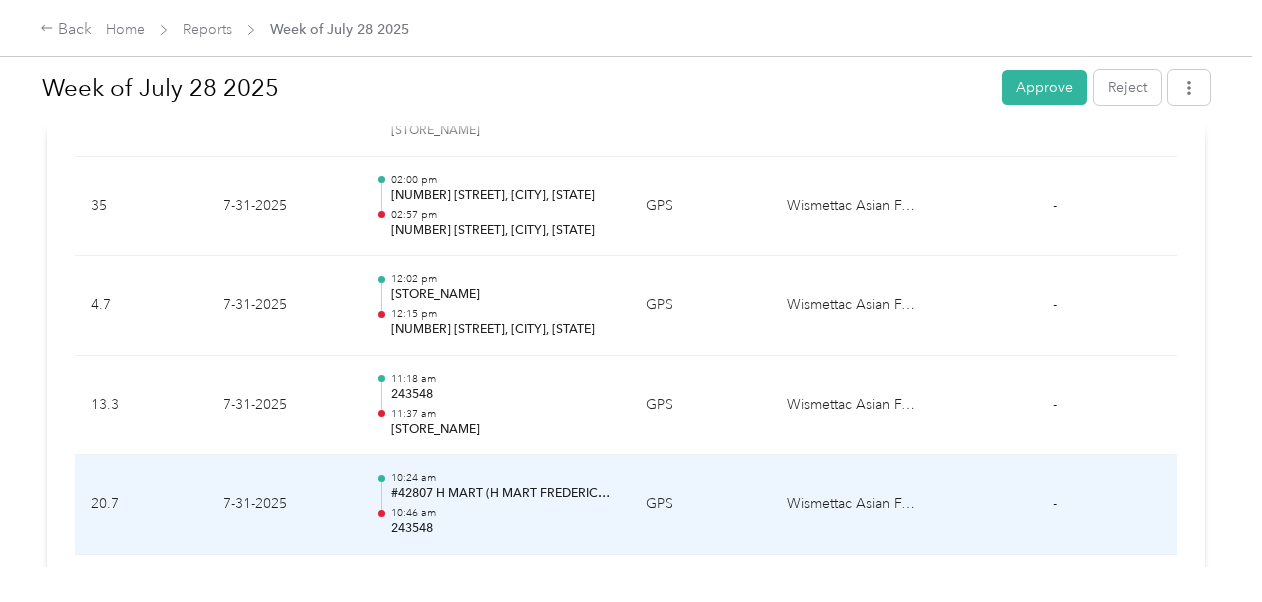 scroll, scrollTop: 846, scrollLeft: 0, axis: vertical 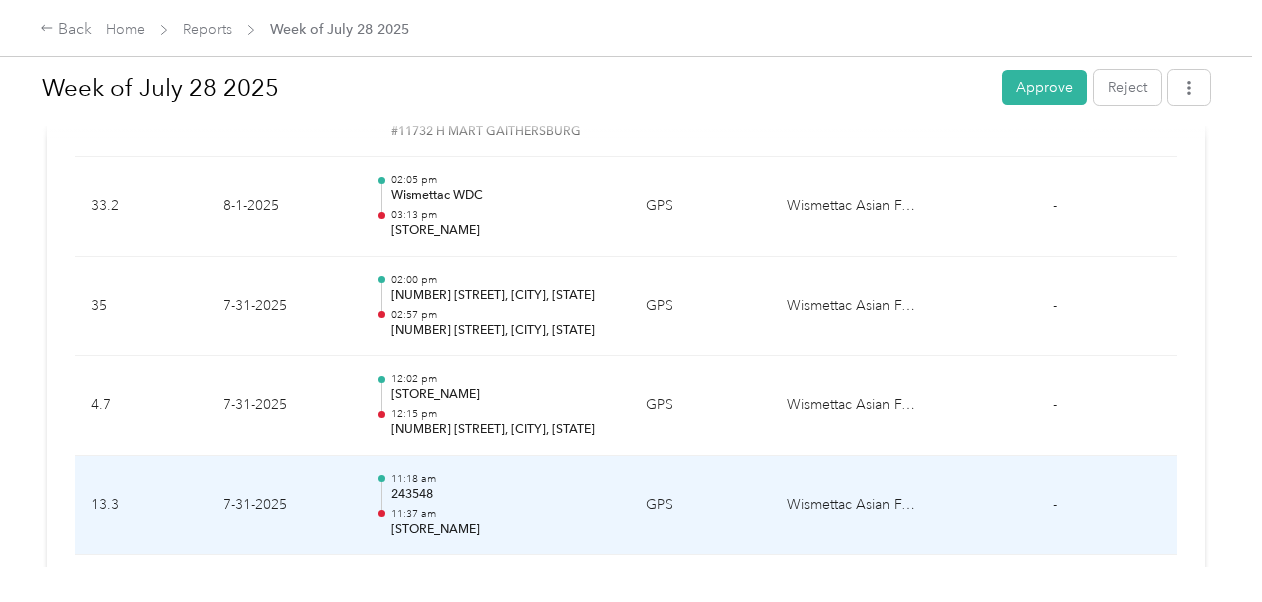 click on "243548" at bounding box center (502, 495) 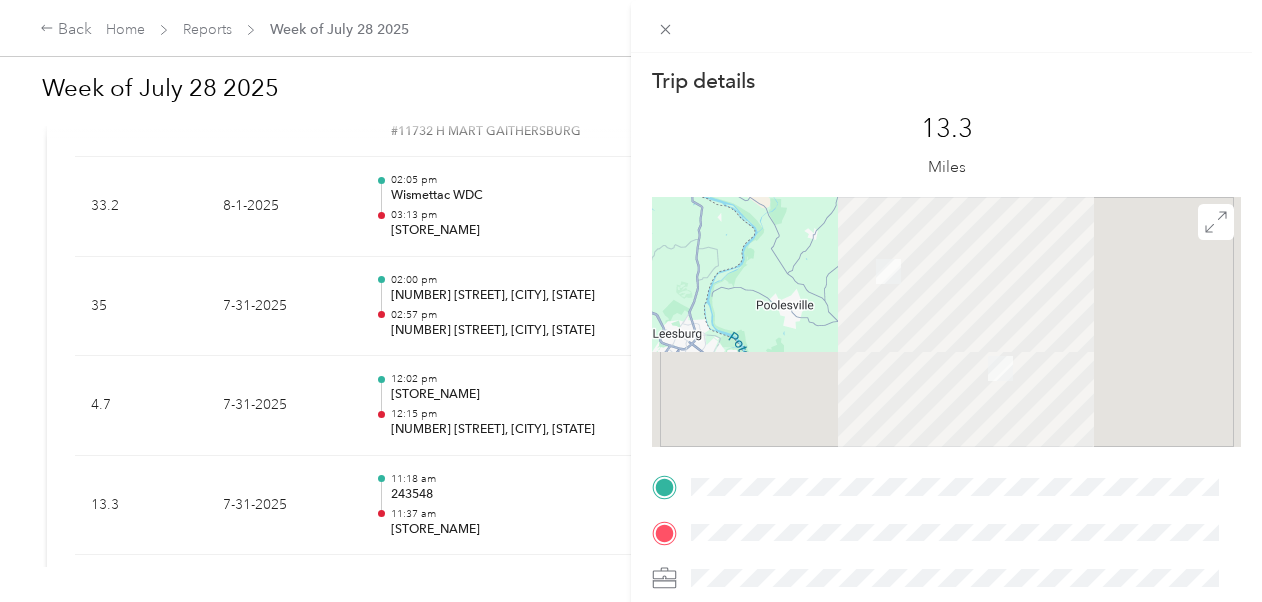 click on "Trip details This trip cannot be edited because it is either under review, approved, or paid. Contact your Team Manager to edit it. 13.3 Miles TO" at bounding box center (631, 301) 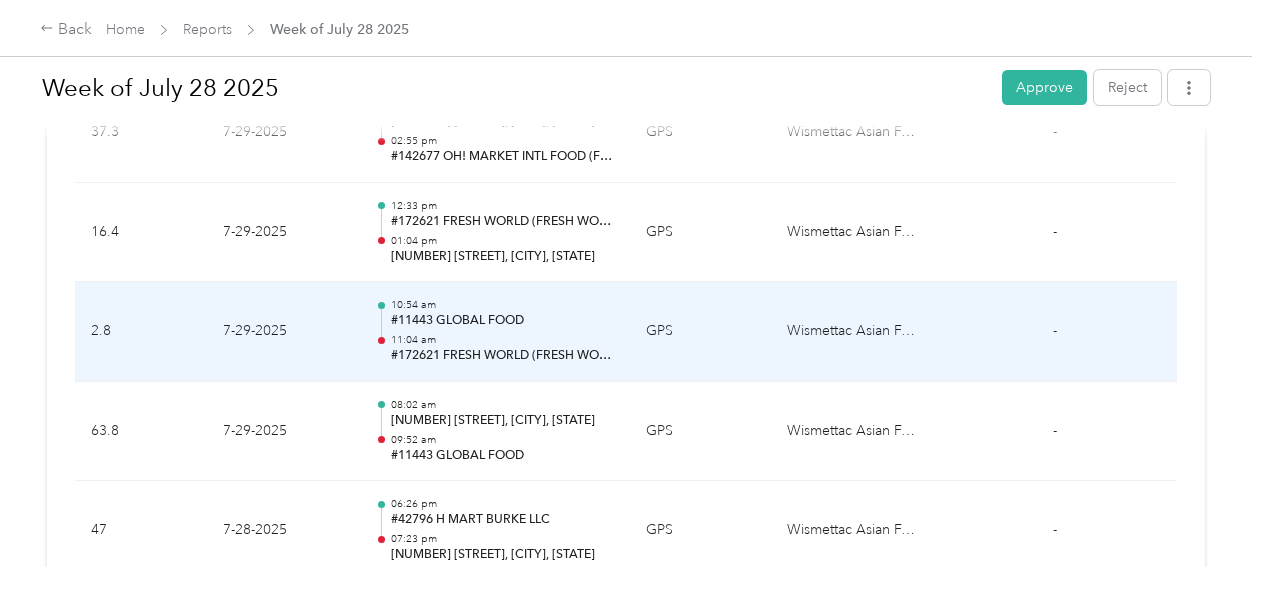 scroll, scrollTop: 2146, scrollLeft: 0, axis: vertical 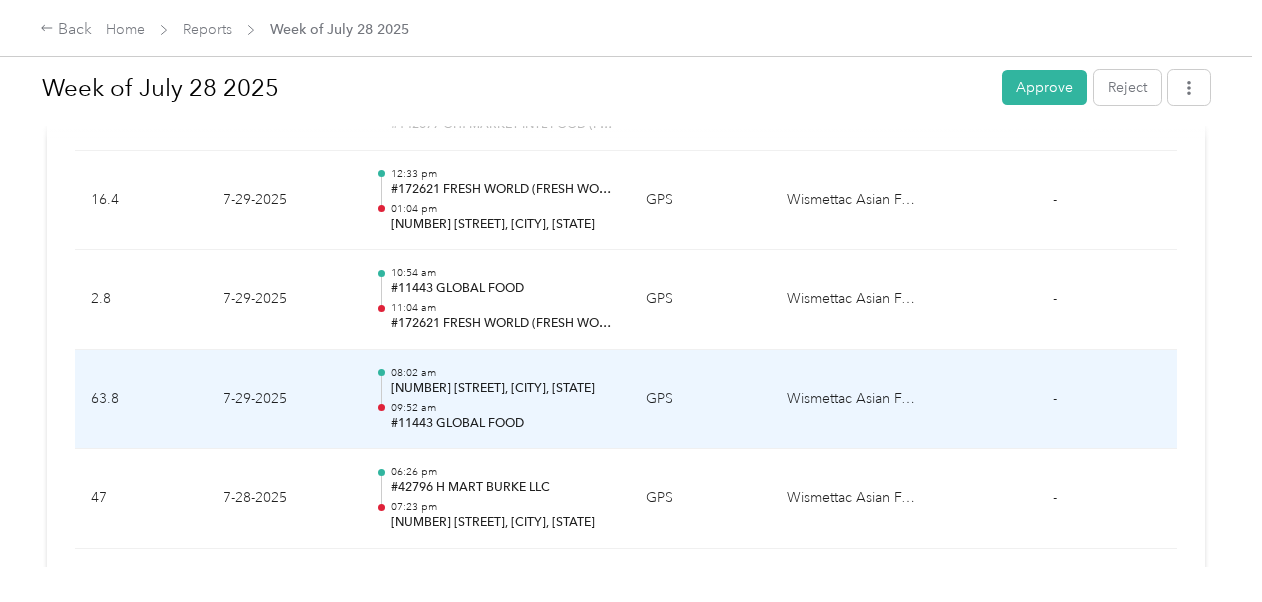click on "[TIME] [NUMBER] [STREET], [CITY], [STATE] [TIME] [STORE_NAME]" at bounding box center (494, 400) 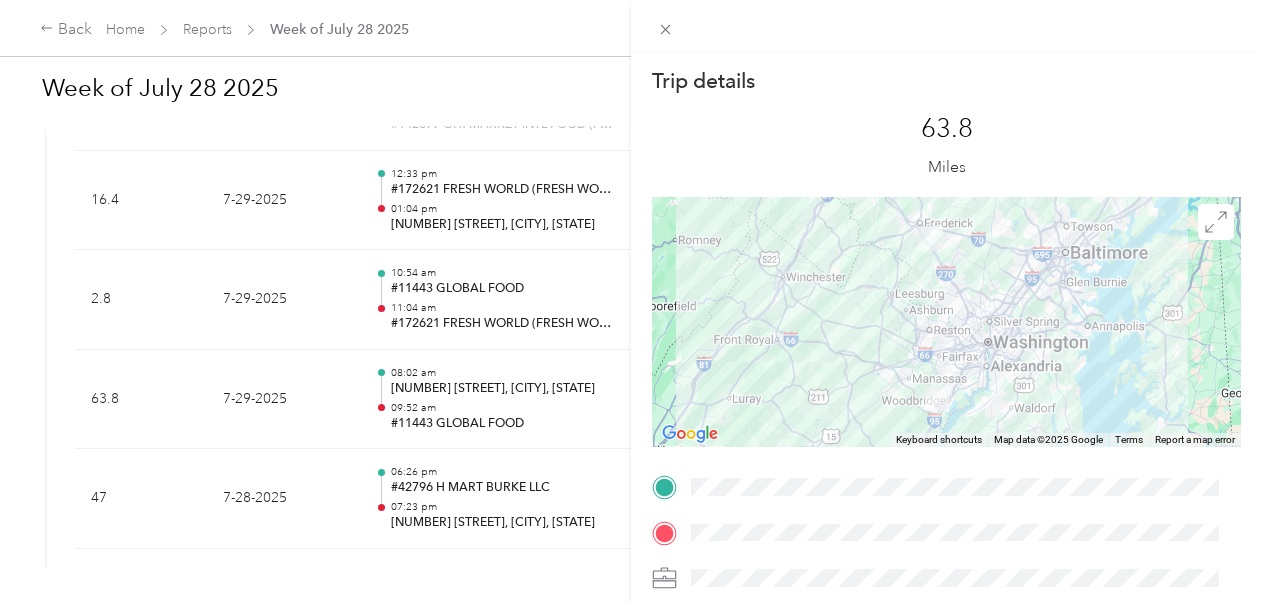 click on "Trip details This trip cannot be edited because it is either under review, approved, or paid. Contact your Team Manager to edit it. 63.8 Miles ← Move left → Move right ↑ Move up ↓ Move down + Zoom in - Zoom out Home Jump left by 75% End Jump right by 75% Page Up Jump up by 75% Page Down Jump down by 75% Keyboard shortcuts Map Data Map data ©2025 Google Map data ©2025 Google 20 km  Click to toggle between metric and imperial units Terms Report a map error TO" at bounding box center (631, 301) 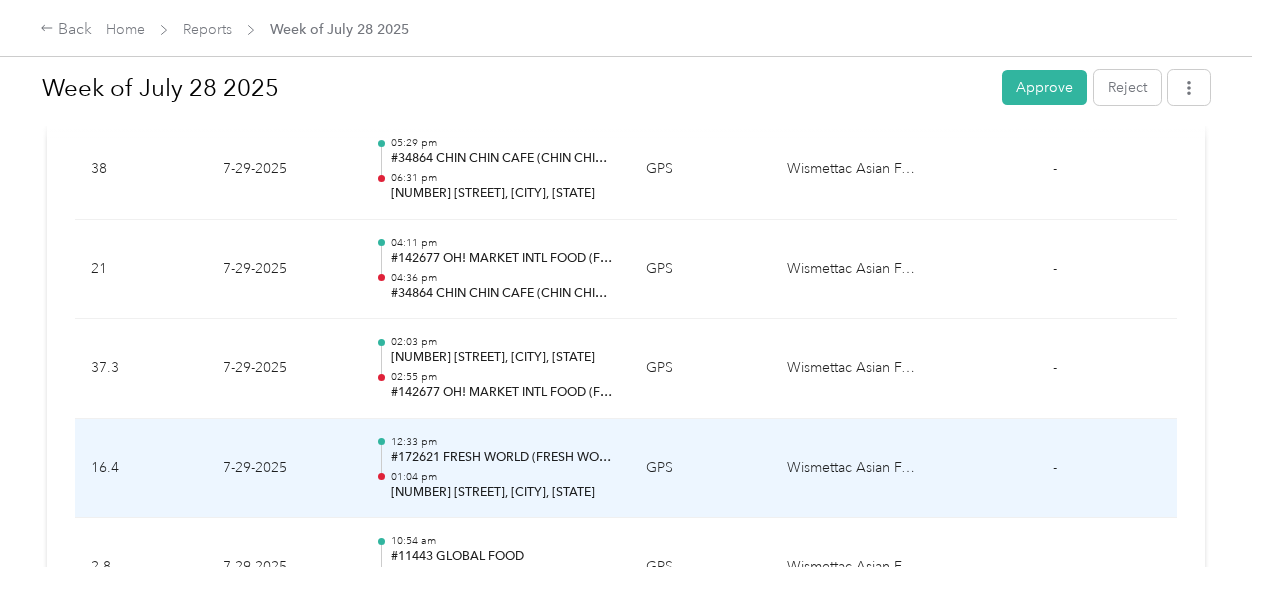 scroll, scrollTop: 1846, scrollLeft: 0, axis: vertical 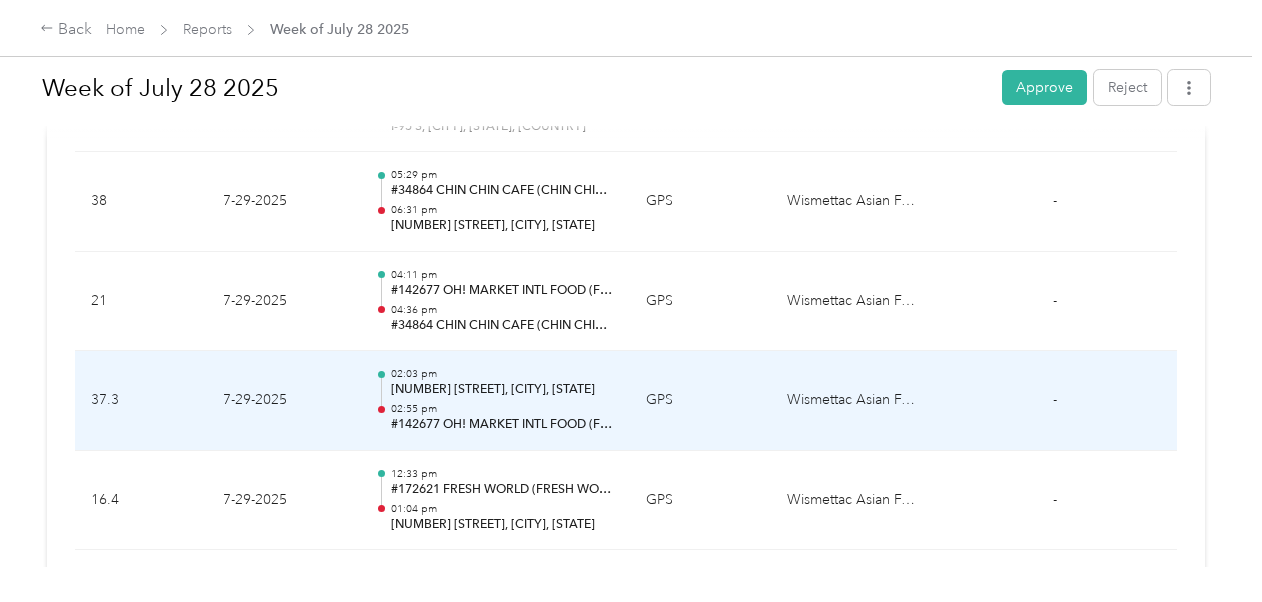 click on "#142677 OH! MARKET INTL FOOD (FOODMAXX INC)" at bounding box center [502, 425] 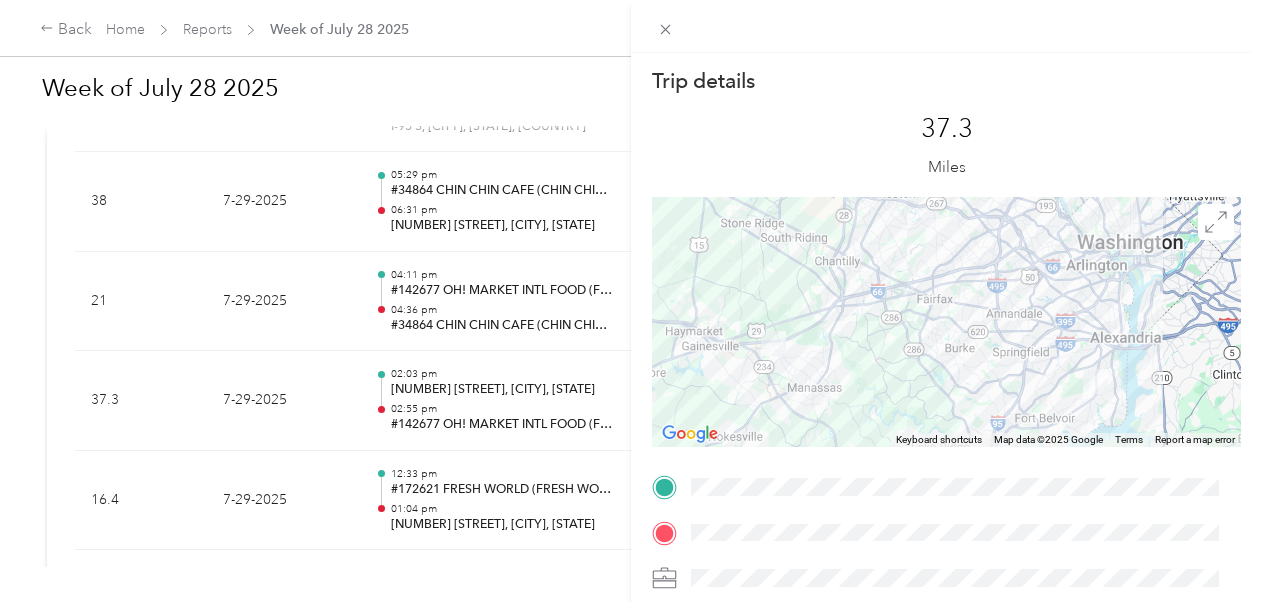 click on "Trip details This trip cannot be edited because it is either under review, approved, or paid. Contact your Team Manager to edit it. 37.3 Miles ← Move left → Move right ↑ Move up ↓ Move down + Zoom in - Zoom out Home Jump left by 75% End Jump right by 75% Page Up Jump up by 75% Page Down Jump down by 75% Keyboard shortcuts Map Data Map data ©2025 Google Map data ©2025 Google 5 km  Click to toggle between metric and imperial units Terms Report a map error TO" at bounding box center (631, 301) 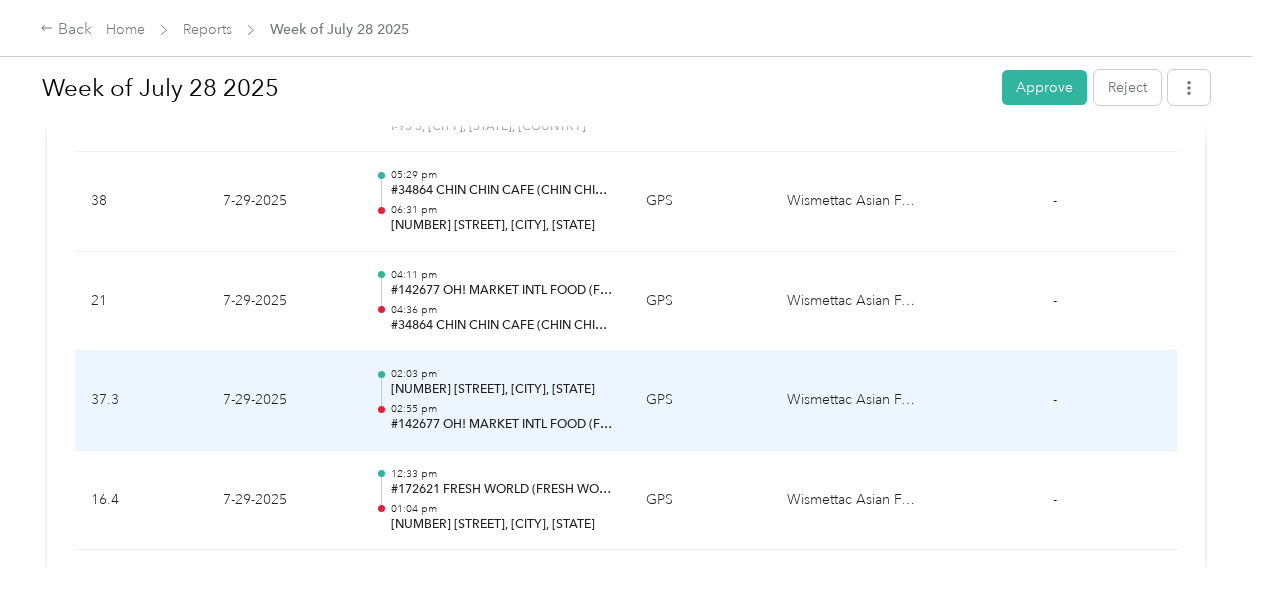 click on "#142677 OH! MARKET INTL FOOD (FOODMAXX INC)" at bounding box center [502, 425] 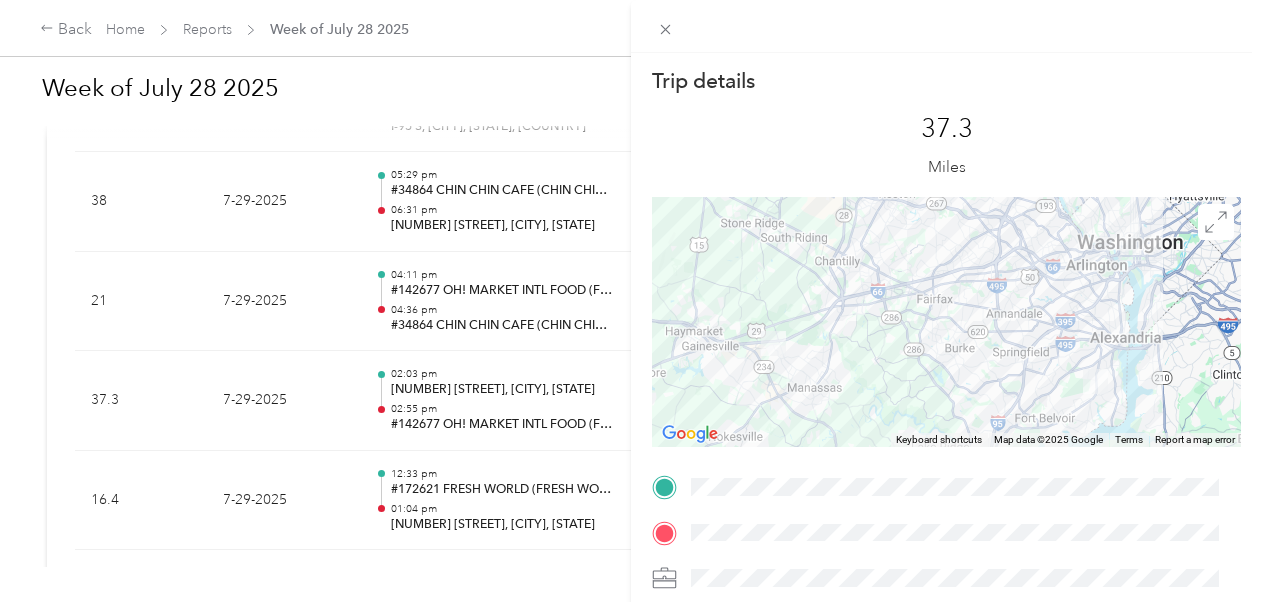 click on "Trip details This trip cannot be edited because it is either under review, approved, or paid. Contact your Team Manager to edit it. 37.3 Miles ← Move left → Move right ↑ Move up ↓ Move down + Zoom in - Zoom out Home Jump left by 75% End Jump right by 75% Page Up Jump up by 75% Page Down Jump down by 75% Keyboard shortcuts Map Data Map data ©2025 Google Map data ©2025 Google 5 km  Click to toggle between metric and imperial units Terms Report a map error TO" at bounding box center [631, 301] 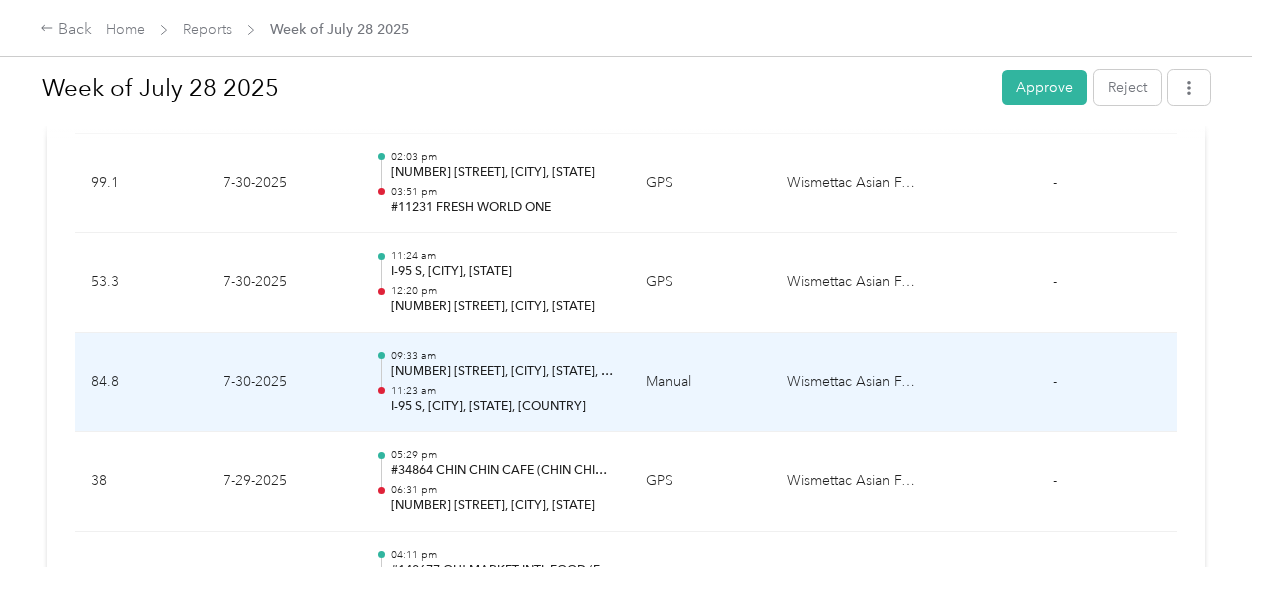 scroll, scrollTop: 1546, scrollLeft: 0, axis: vertical 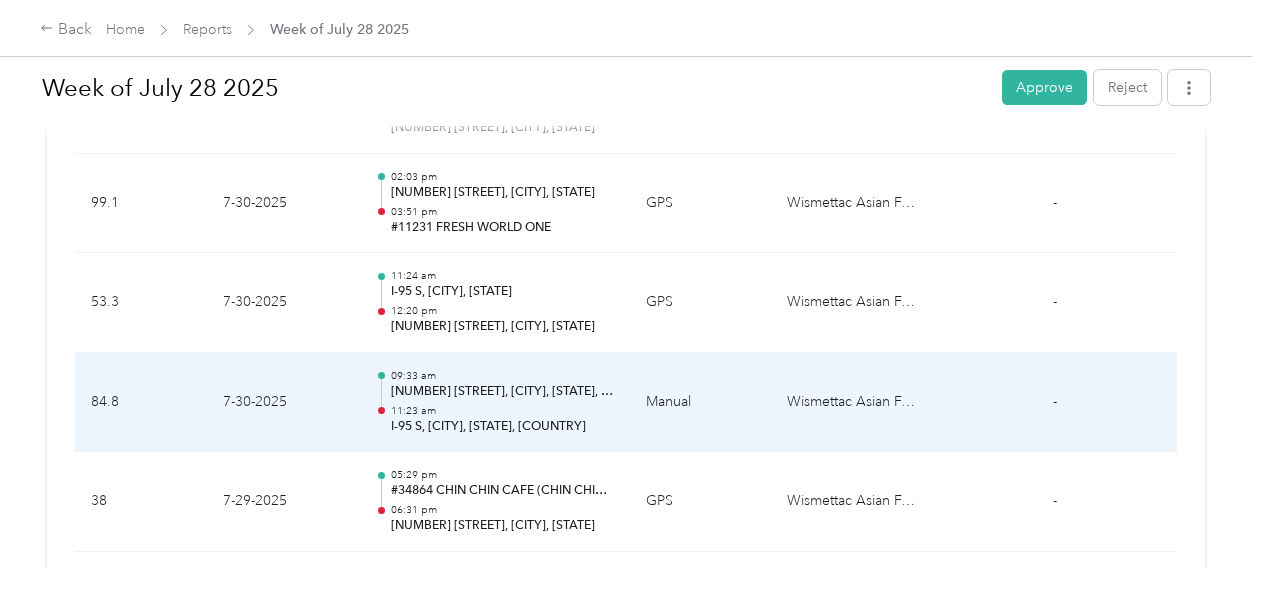 click on "[TIME] [NUMBER] [STREET], [CITY], [STATE], [COUNTRY] [TIME] I-95 S, [CITY], [STATE], [COUNTRY]" at bounding box center (494, 403) 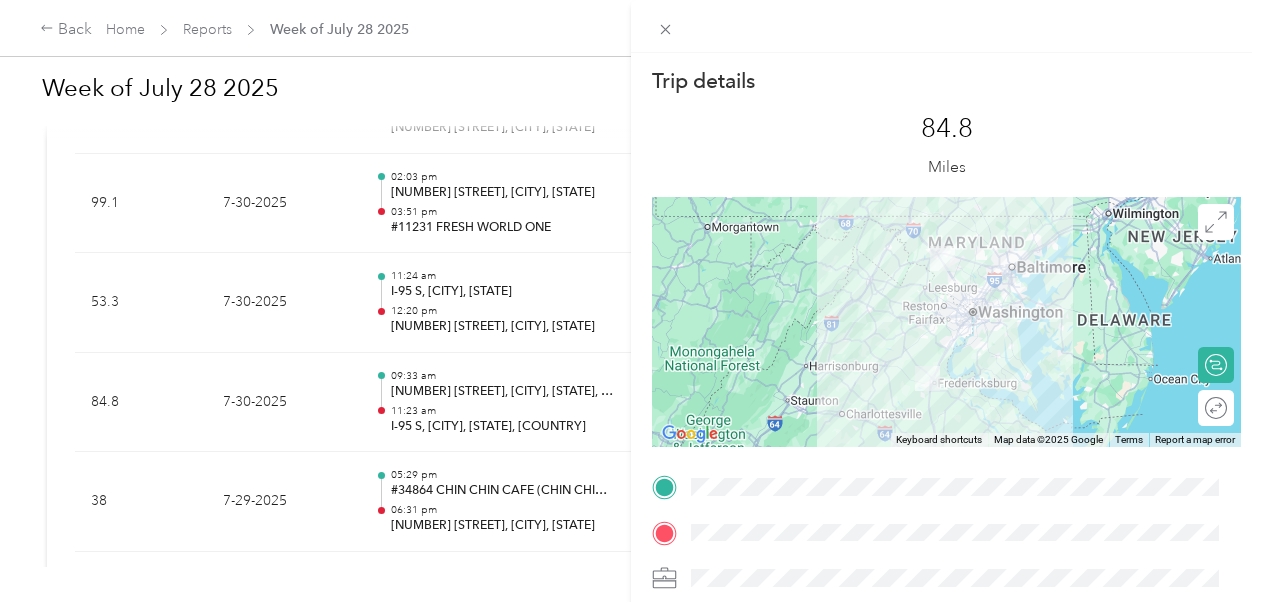click on "Trip details This trip cannot be edited because it is either under review, approved, or paid. Contact your Team Manager to edit it. 84.8 Miles ← Move left → Move right ↑ Move up ↓ Move down + Zoom in - Zoom out Home Jump left by 75% End Jump right by 75% Page Up Jump up by 75% Page Down Jump down by 75% Keyboard shortcuts Map Data Map data ©2025 Google Map data ©2025 Google 50 km  Click to toggle between metric and imperial units Terms Report a map error Calculate route Round trip TO" at bounding box center (631, 301) 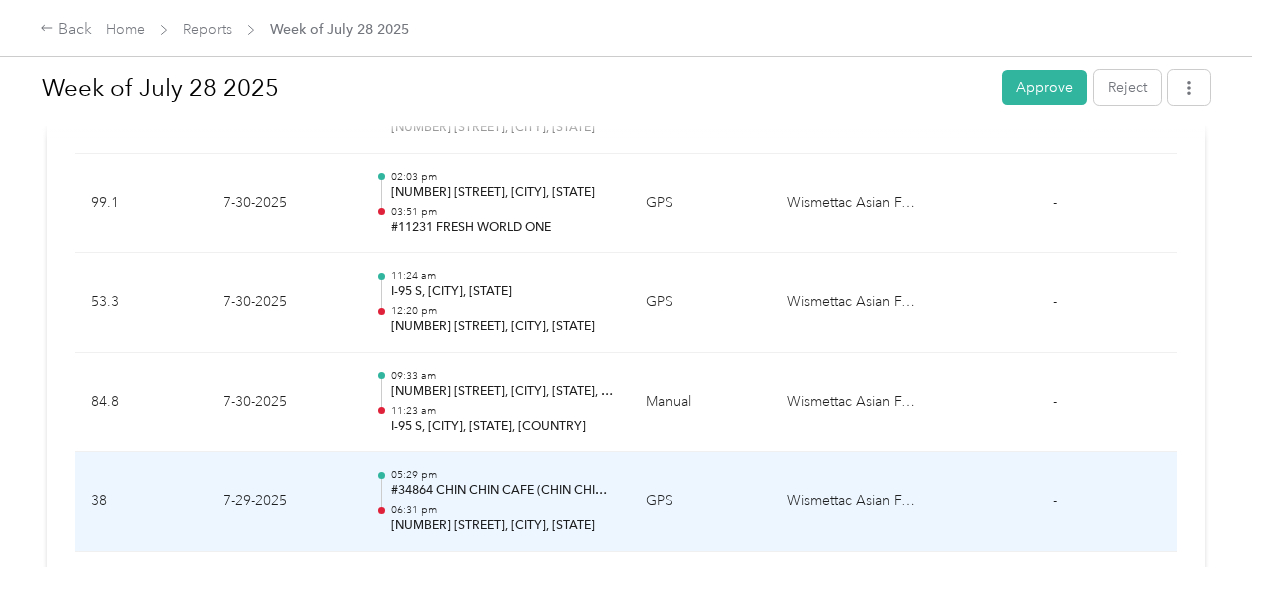 click on "#34864 CHIN CHIN CAFE (CHIN CHIN CAFE INC)" at bounding box center (502, 491) 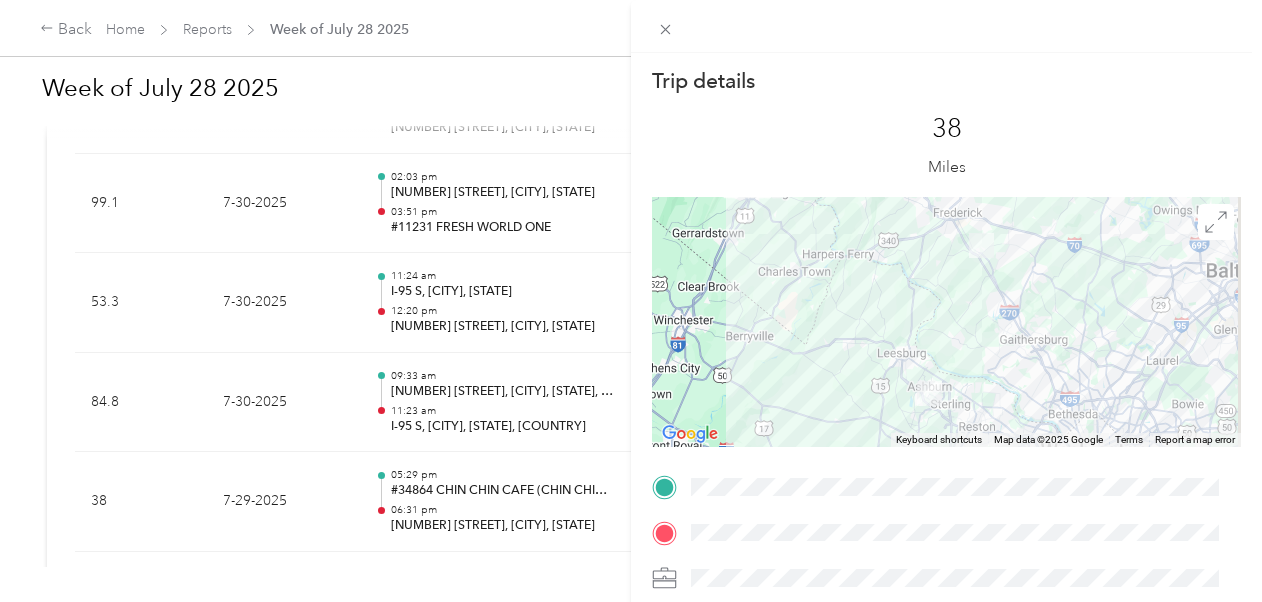 click on "Trip details This trip cannot be edited because it is either under review, approved, or paid. Contact your Team Manager to edit it. 38 Miles ← Move left → Move right ↑ Move up ↓ Move down + Zoom in - Zoom out Home Jump left by 75% End Jump right by 75% Page Up Jump up by 75% Page Down Jump down by 75% Keyboard shortcuts Map Data Map data ©2025 Google Map data ©2025 Google 10 km  Click to toggle between metric and imperial units Terms Report a map error TO" at bounding box center (631, 301) 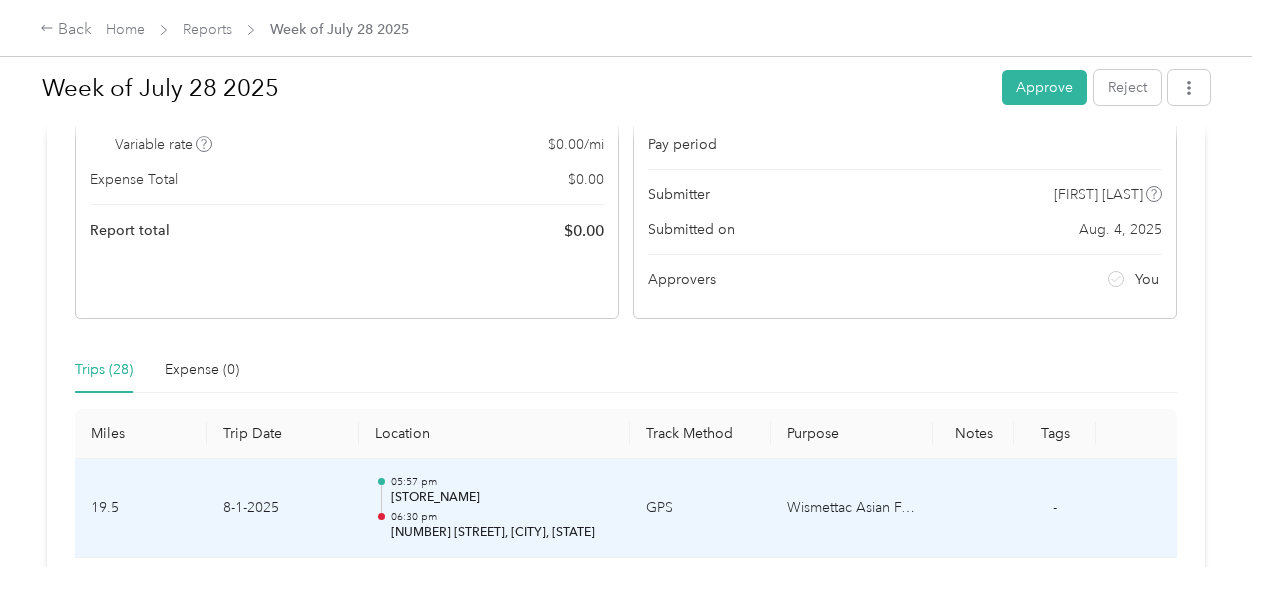 scroll, scrollTop: 0, scrollLeft: 0, axis: both 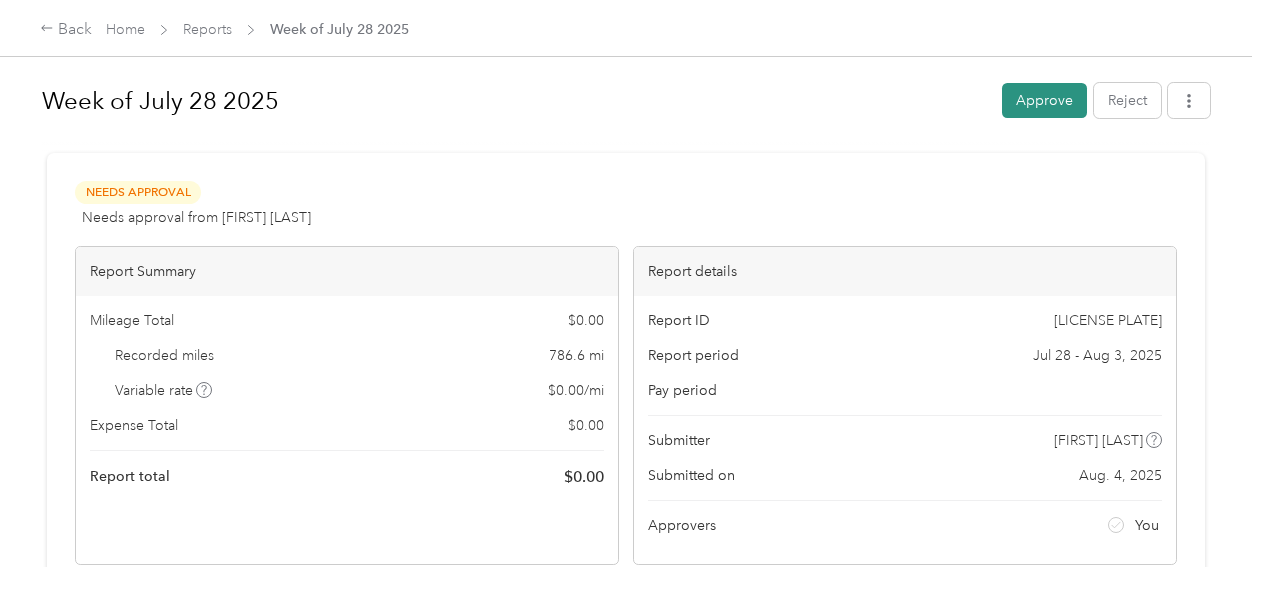 click on "Approve" at bounding box center (1044, 100) 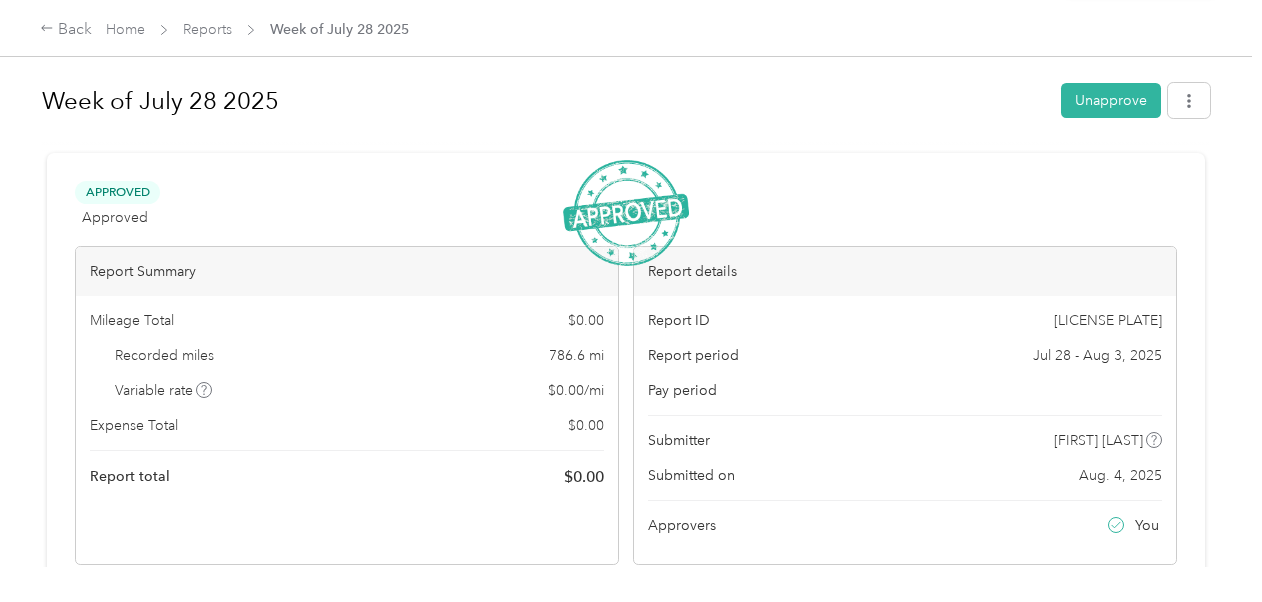 click on "Reports" at bounding box center (207, 29) 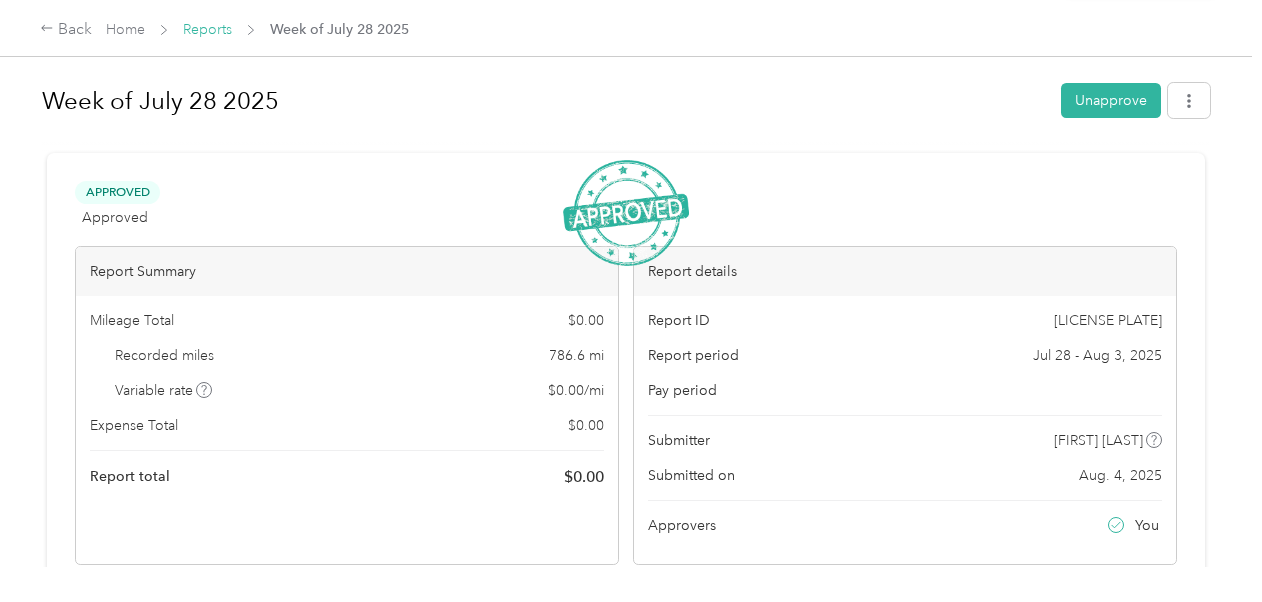 click on "Reports" at bounding box center (207, 29) 